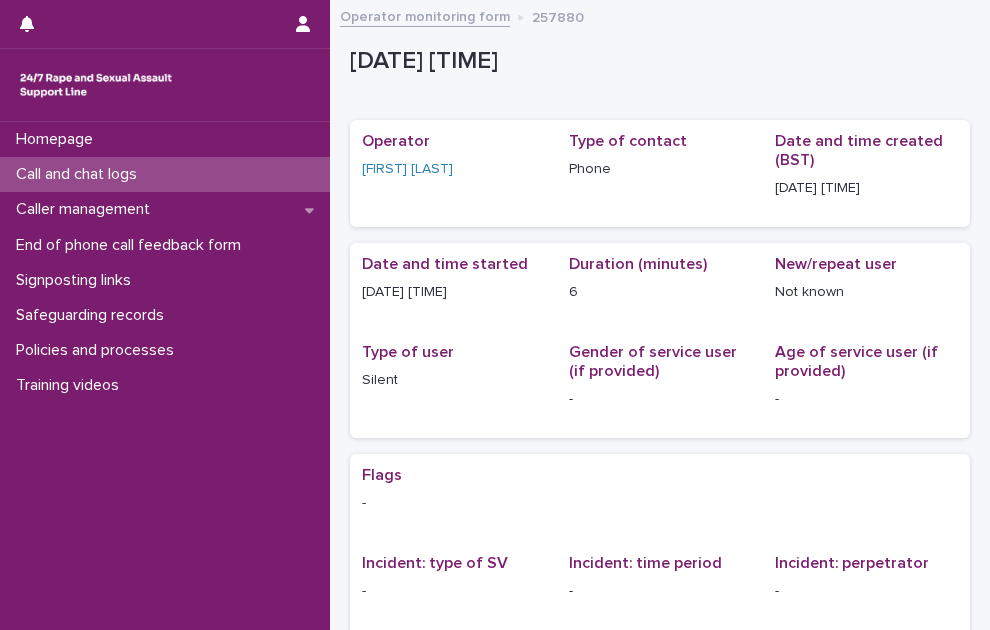 scroll, scrollTop: 0, scrollLeft: 0, axis: both 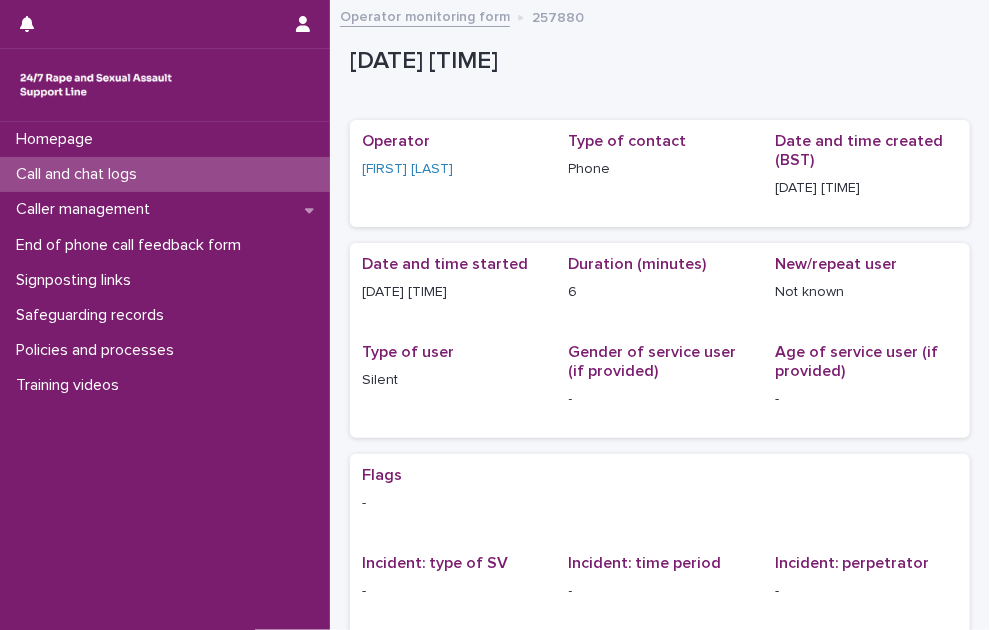 click on "Call and chat logs" at bounding box center (165, 174) 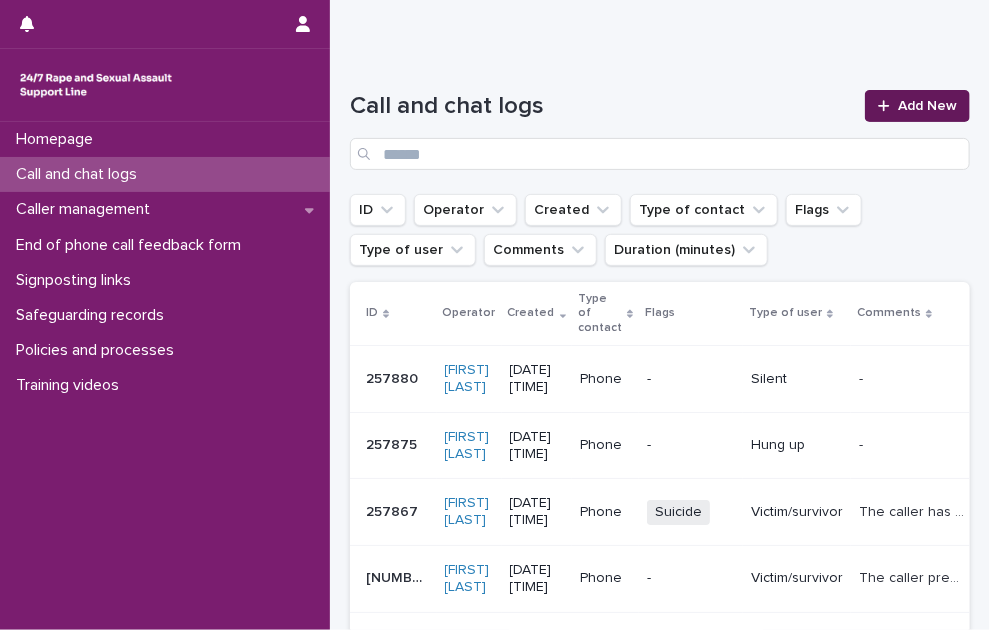 click on "Add New" at bounding box center [917, 106] 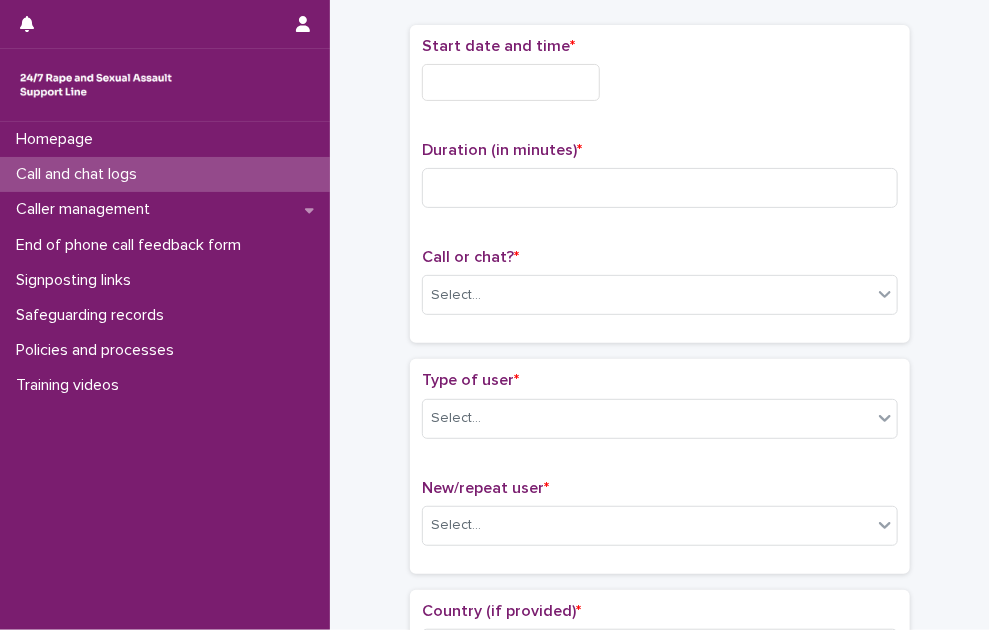 scroll, scrollTop: 111, scrollLeft: 0, axis: vertical 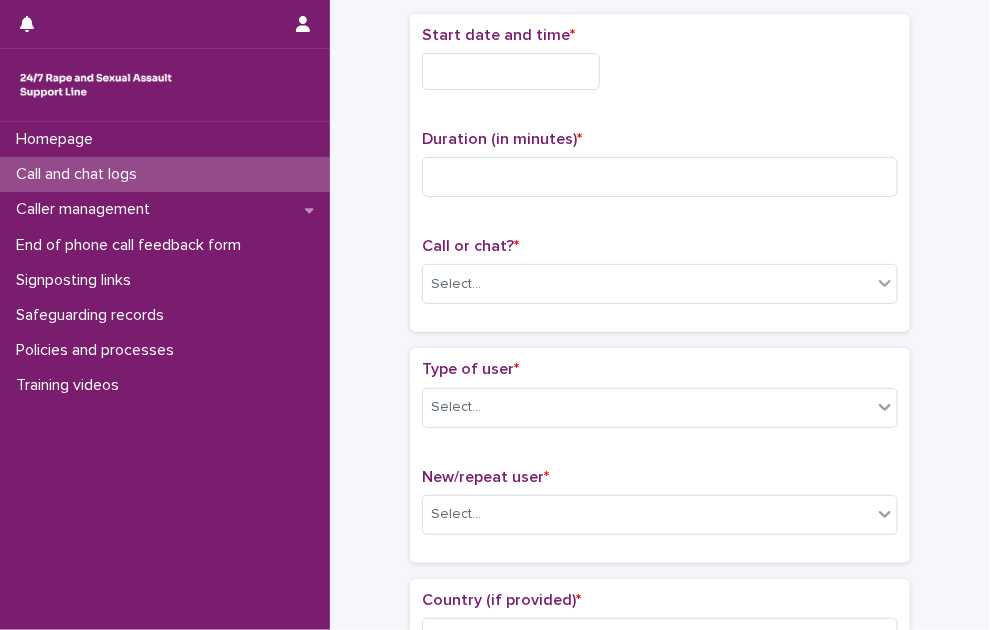 click at bounding box center [511, 71] 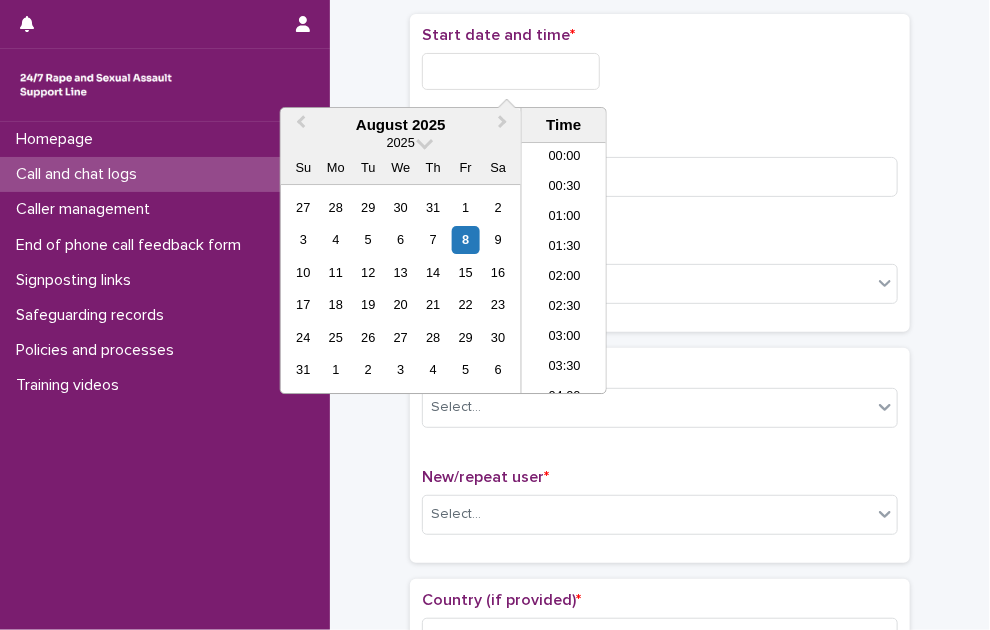 scroll, scrollTop: 1189, scrollLeft: 0, axis: vertical 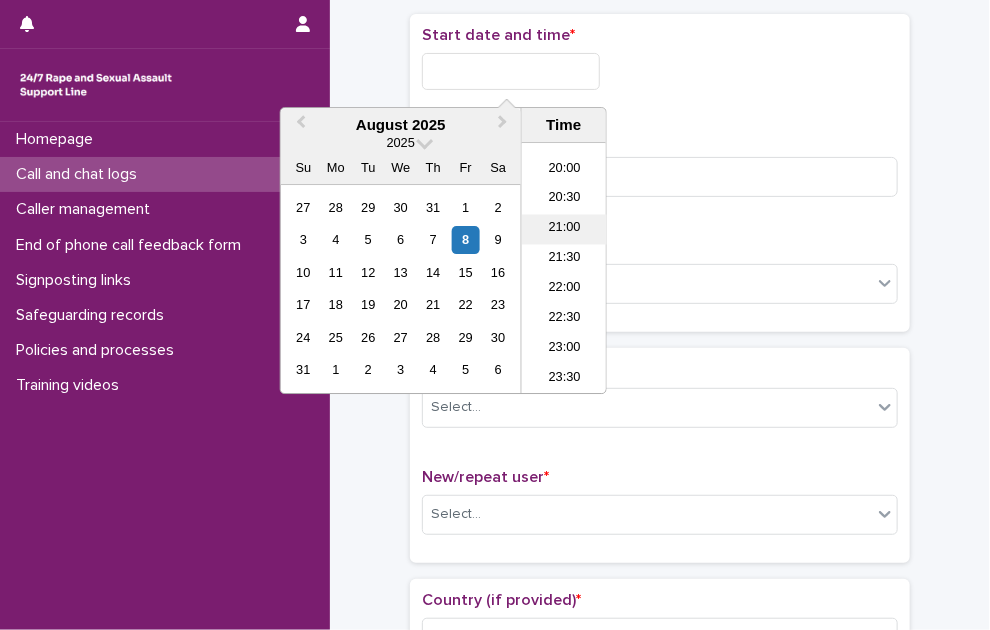 click on "21:00" at bounding box center (564, 229) 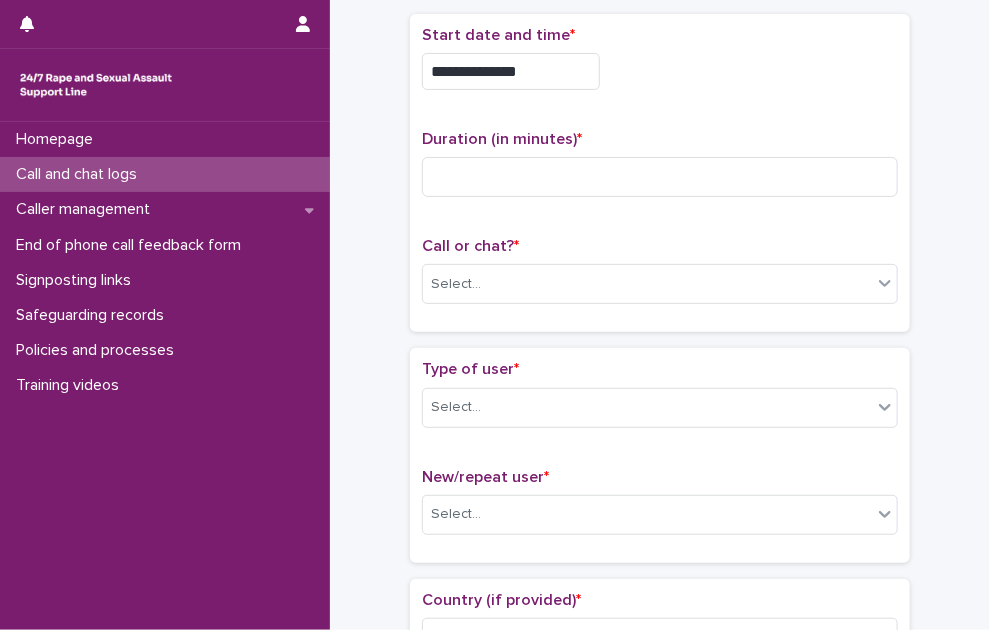 click on "**********" at bounding box center [511, 71] 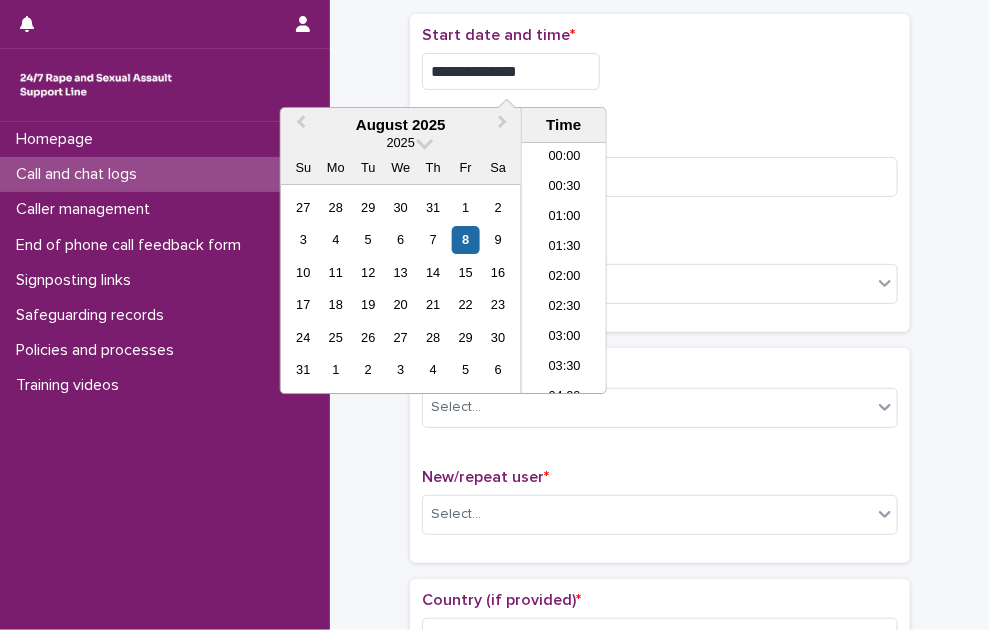 scroll, scrollTop: 1150, scrollLeft: 0, axis: vertical 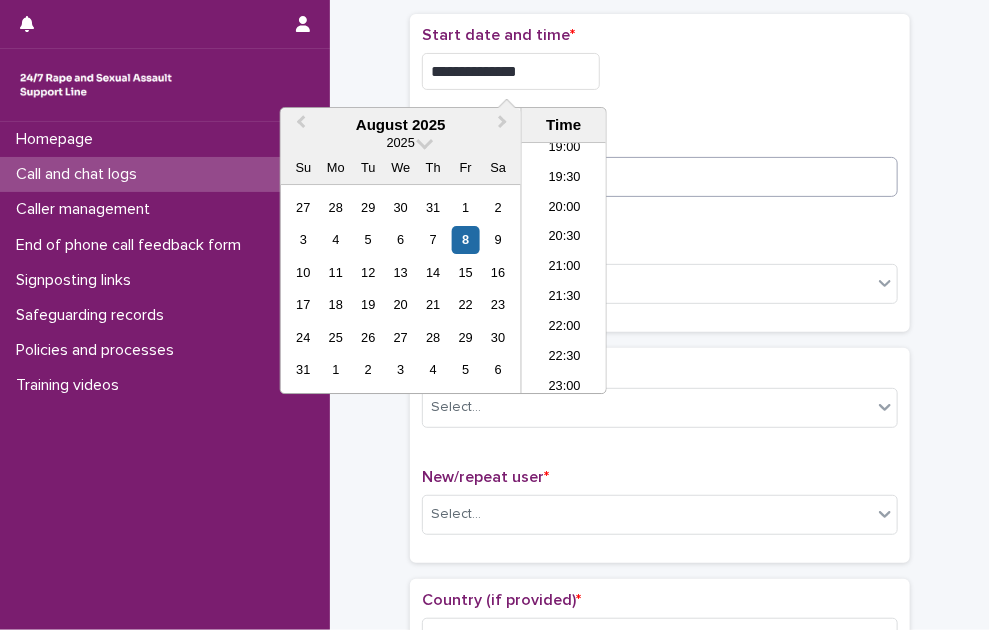 type on "**********" 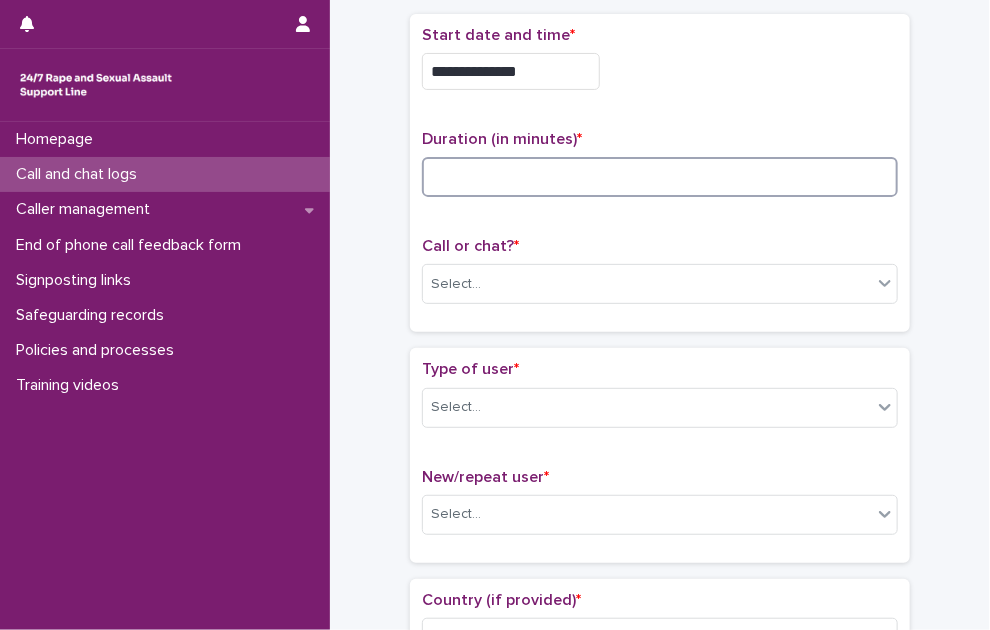 click at bounding box center (660, 177) 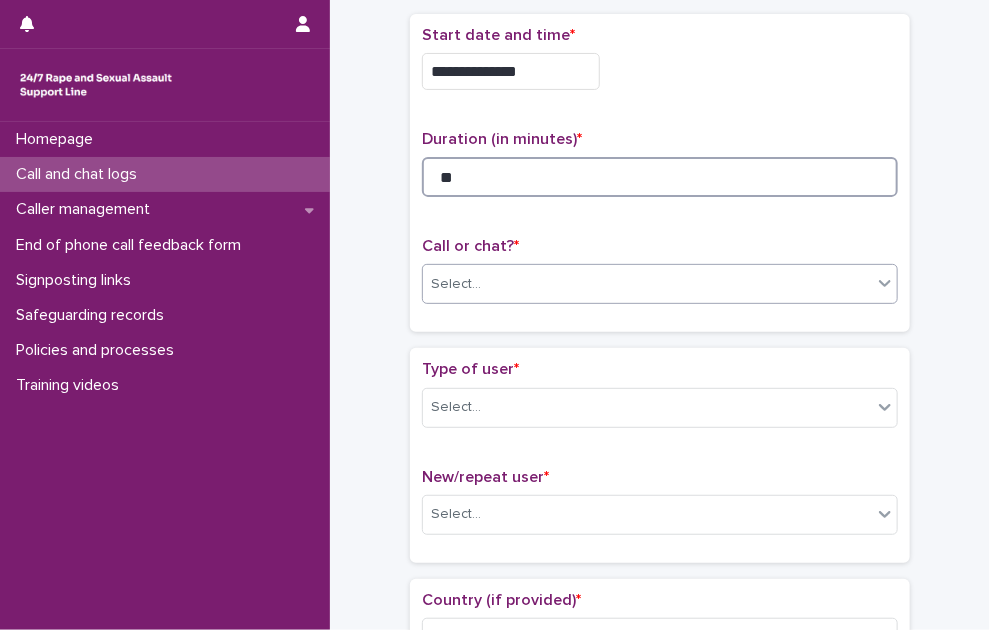 type on "**" 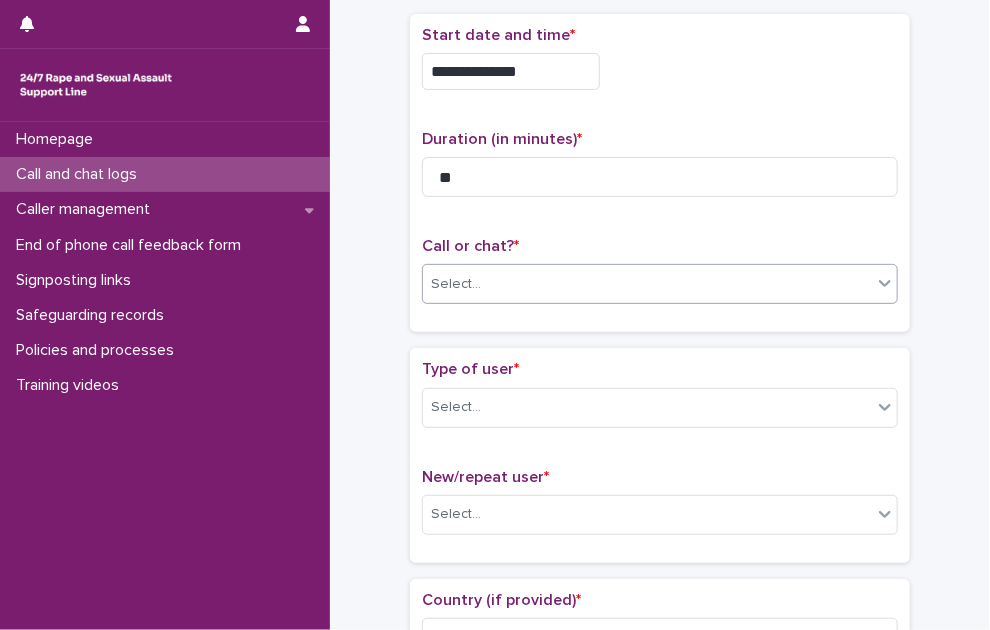 drag, startPoint x: 573, startPoint y: 267, endPoint x: 550, endPoint y: 292, distance: 33.970577 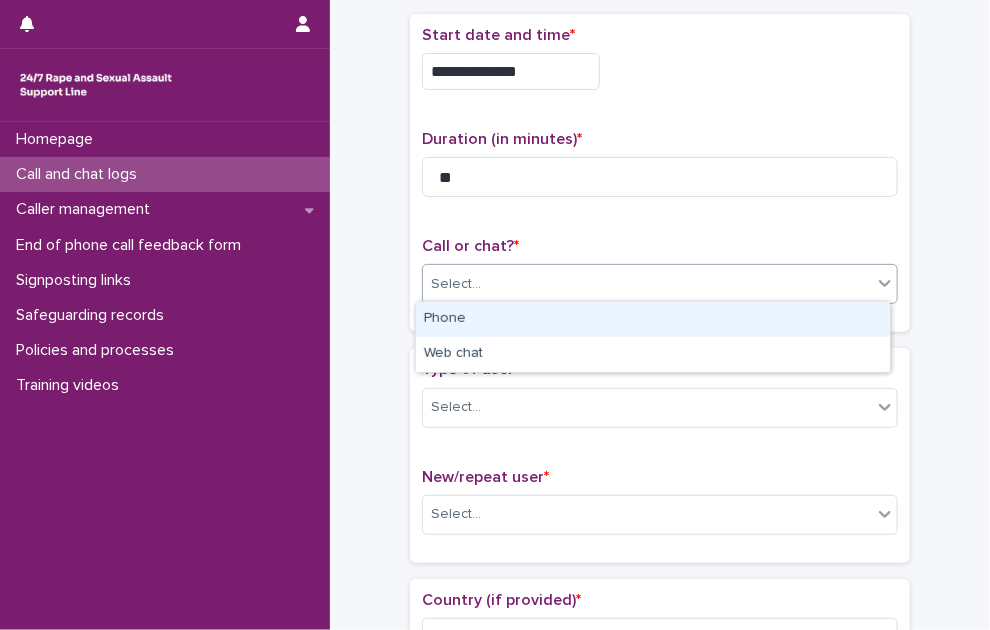 click on "Phone" at bounding box center [653, 319] 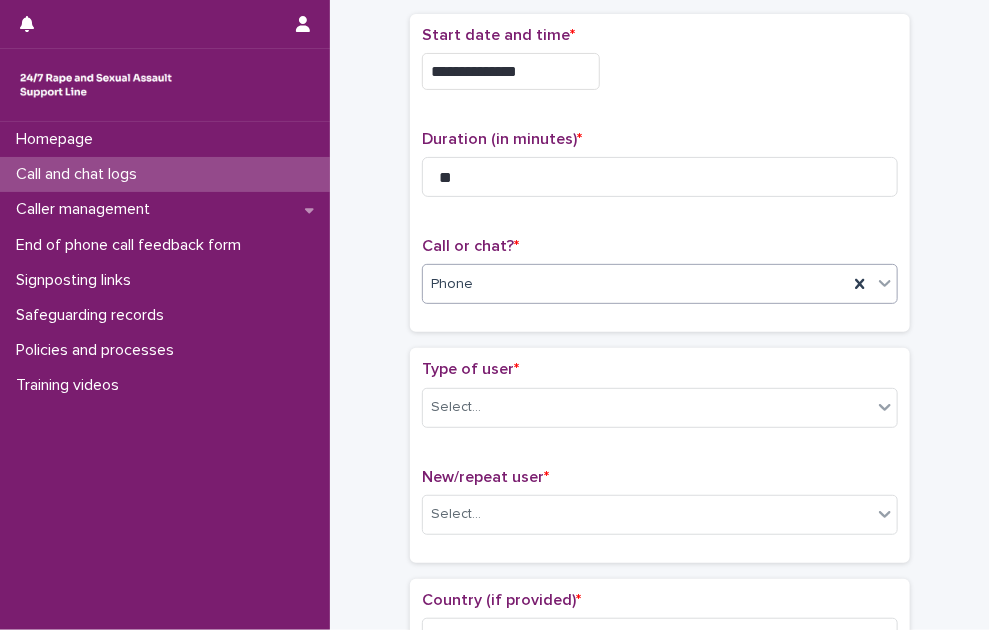 scroll, scrollTop: 211, scrollLeft: 0, axis: vertical 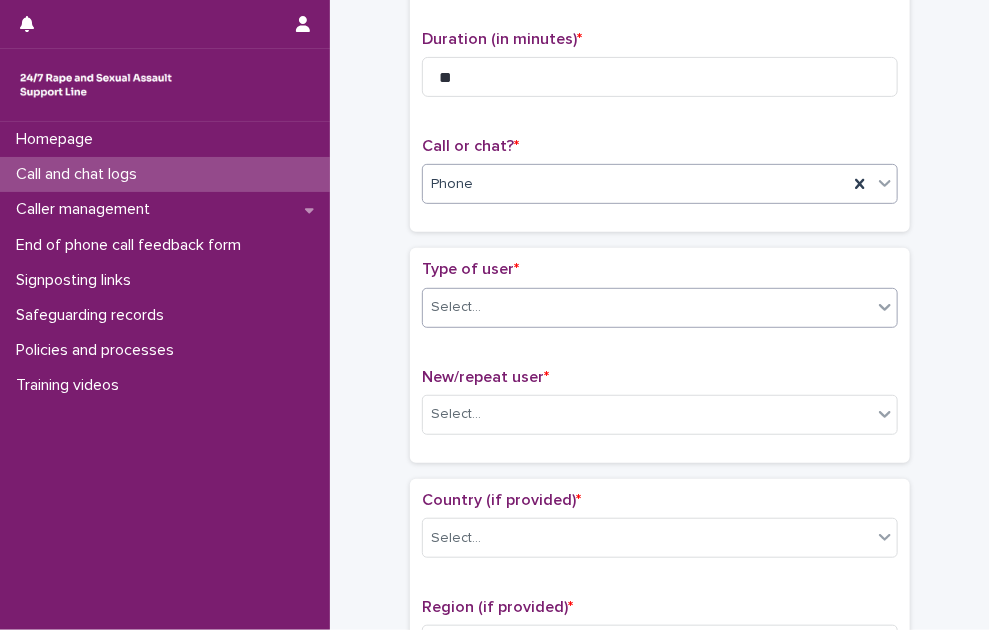 click on "Select..." at bounding box center (647, 307) 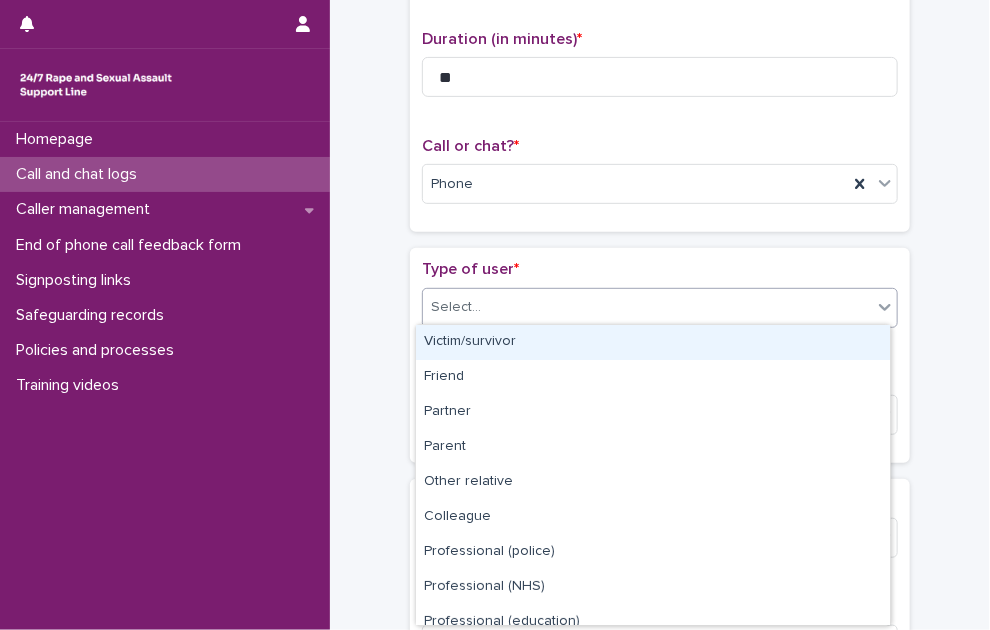 click on "Victim/survivor" at bounding box center [653, 342] 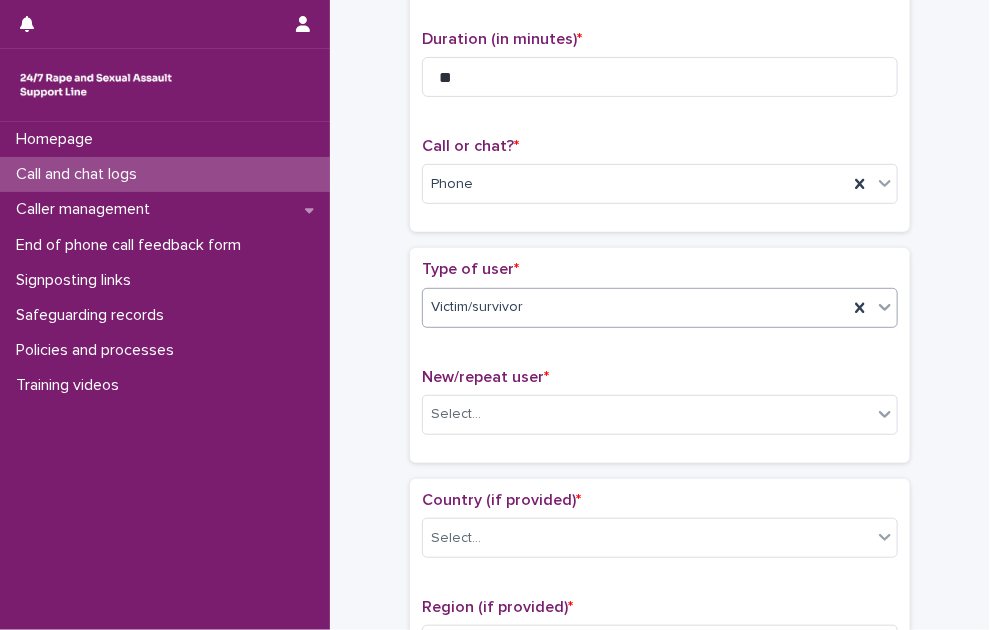 scroll, scrollTop: 311, scrollLeft: 0, axis: vertical 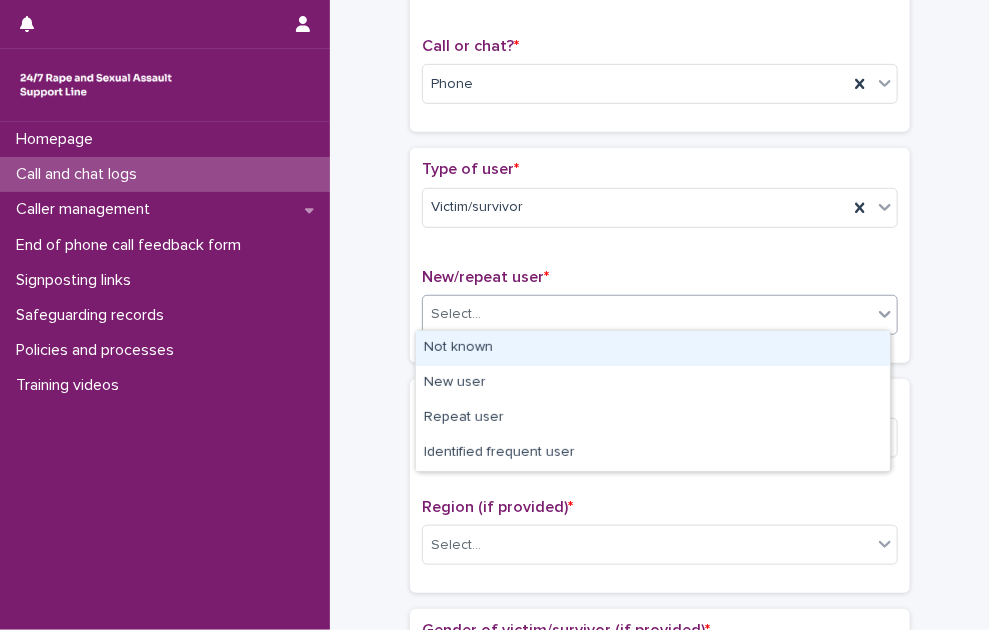 click on "Select..." at bounding box center [456, 314] 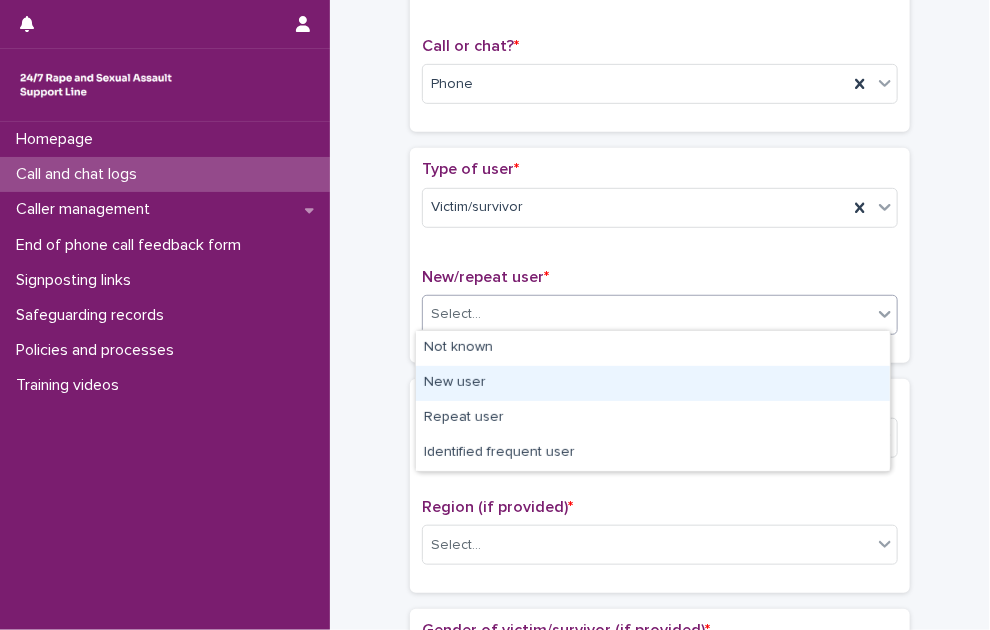 click on "New user" at bounding box center (653, 383) 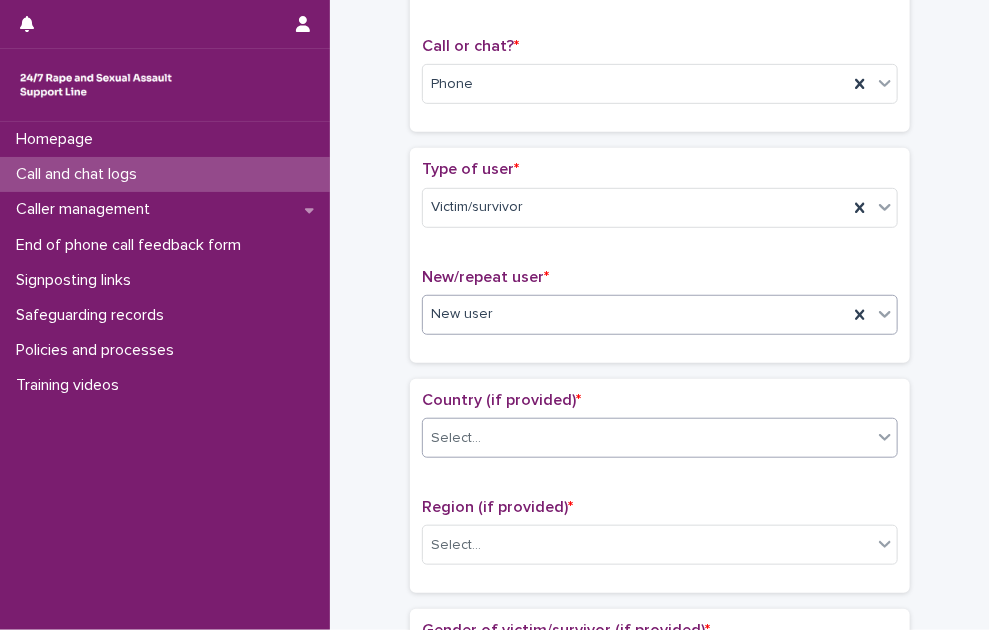 click on "Select..." at bounding box center [456, 438] 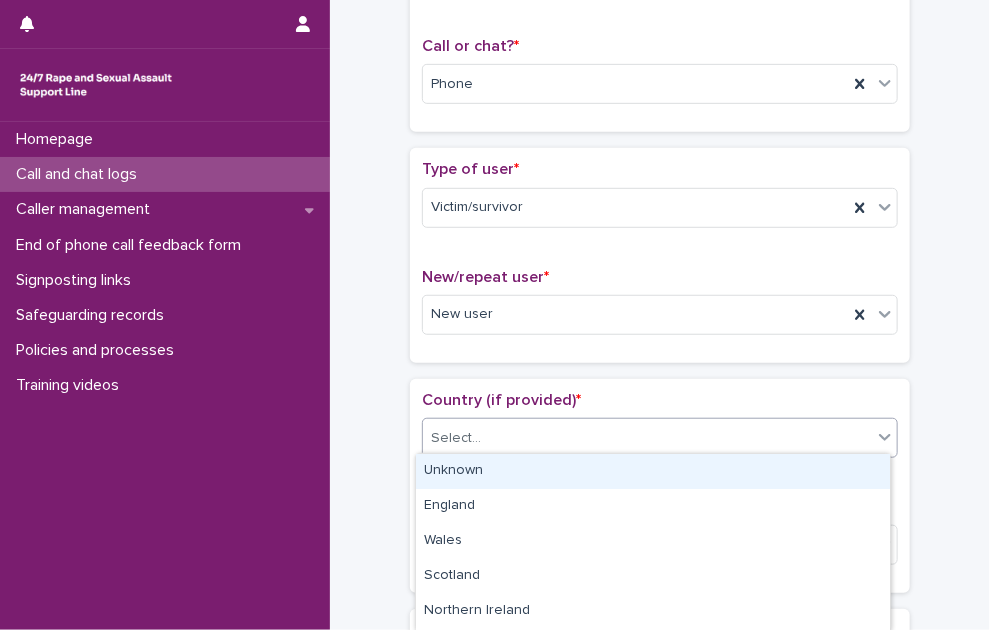 click on "Unknown" at bounding box center [653, 471] 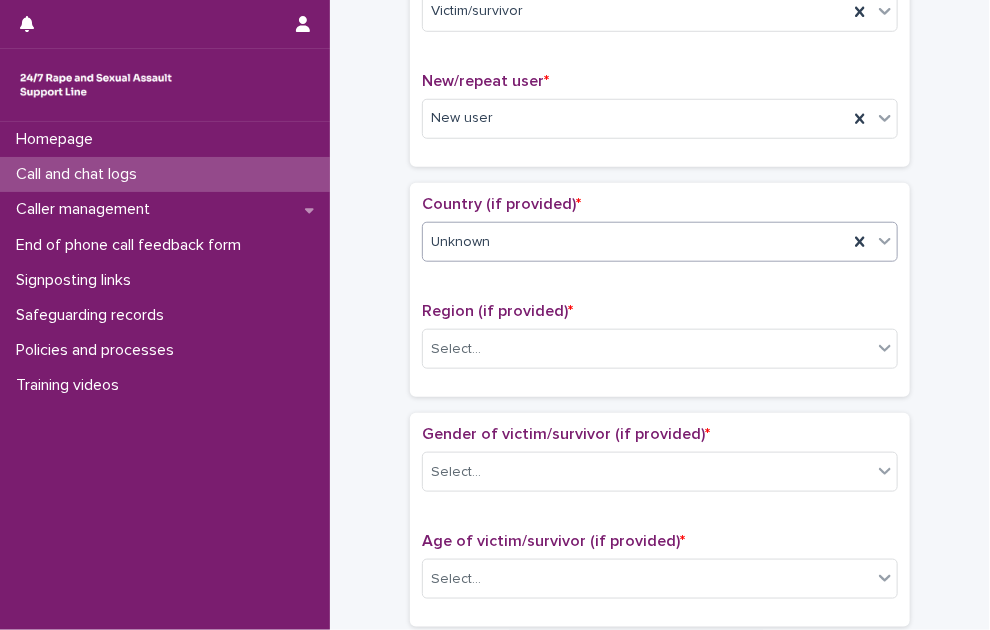 scroll, scrollTop: 511, scrollLeft: 0, axis: vertical 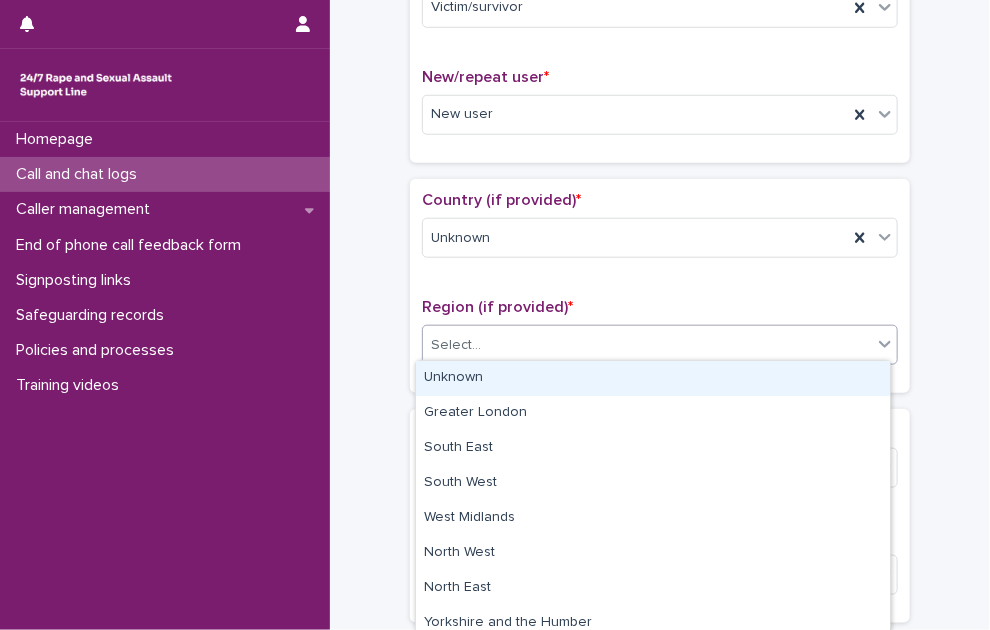 click on "Select..." at bounding box center (456, 345) 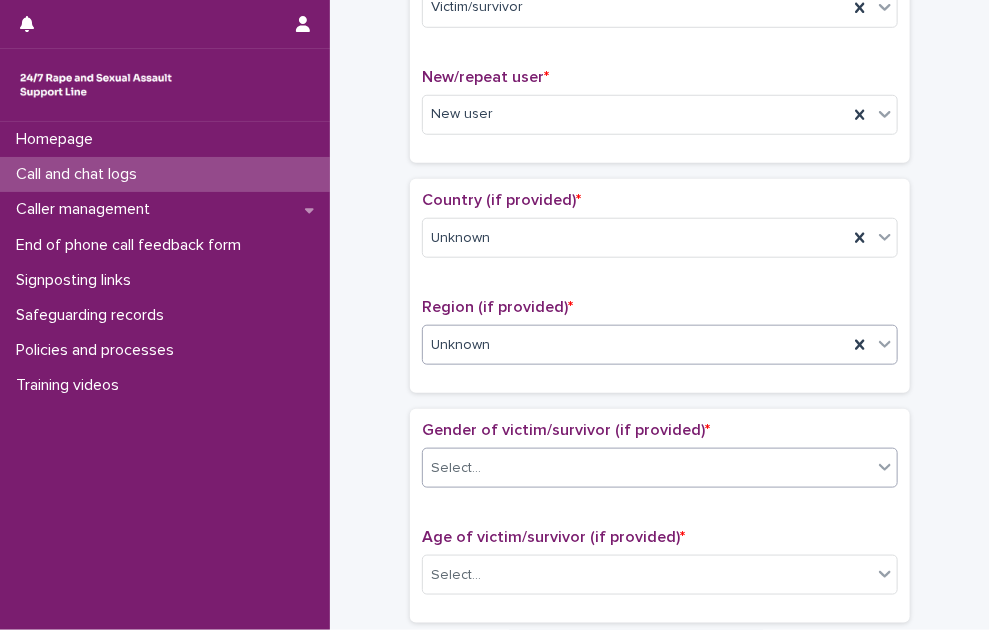click on "Select..." at bounding box center [456, 468] 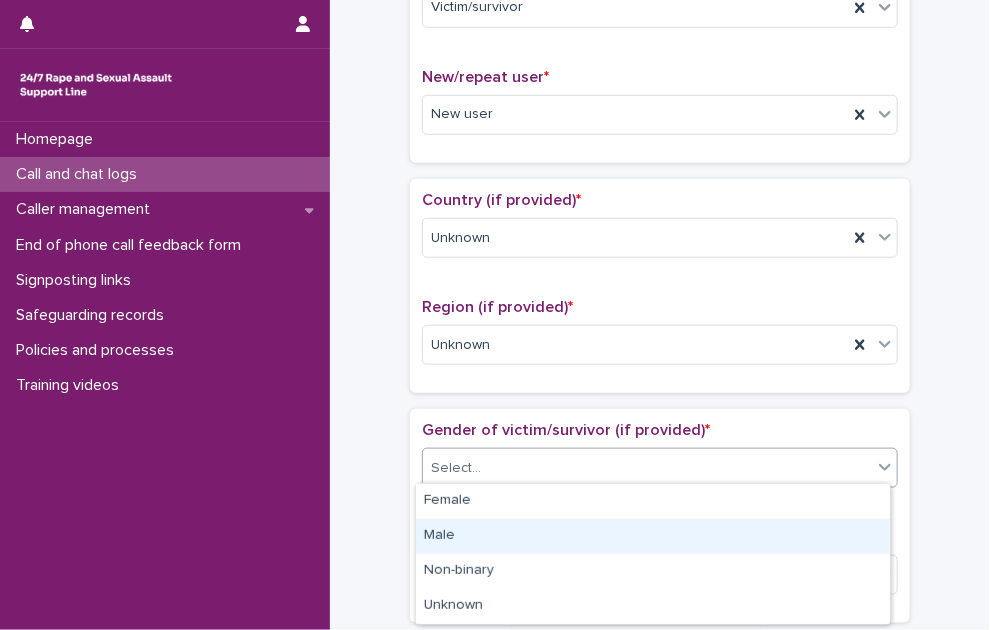 click on "Male" at bounding box center [653, 536] 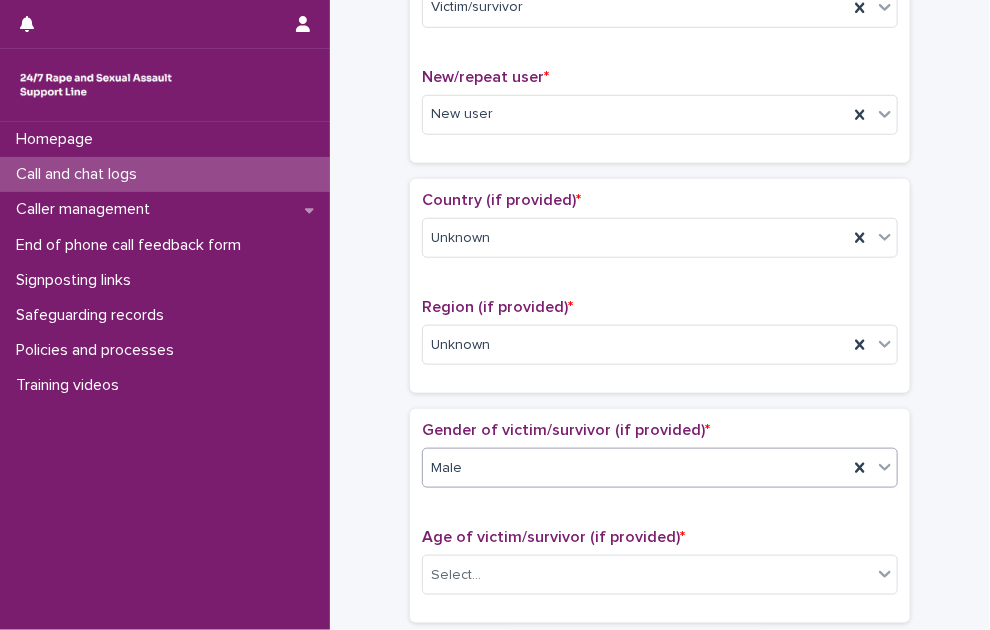 scroll, scrollTop: 711, scrollLeft: 0, axis: vertical 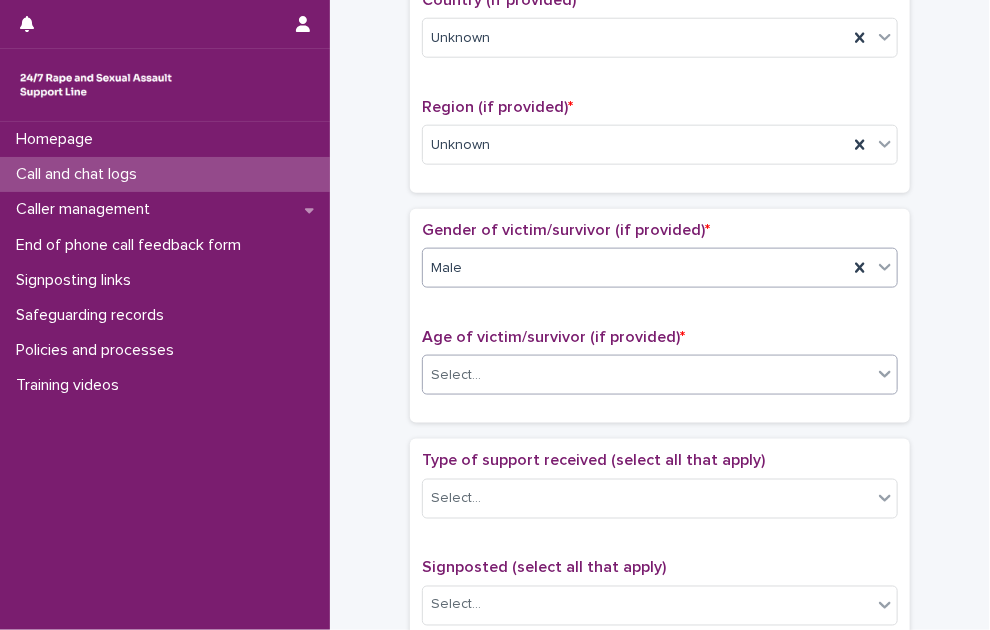 click on "Select..." at bounding box center [647, 375] 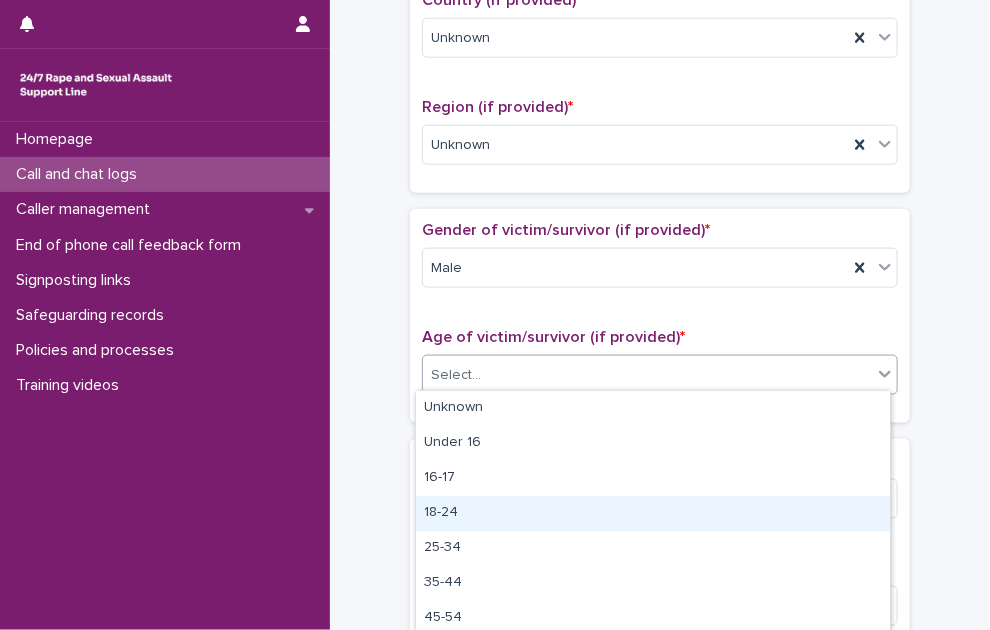 click on "18-24" at bounding box center (653, 513) 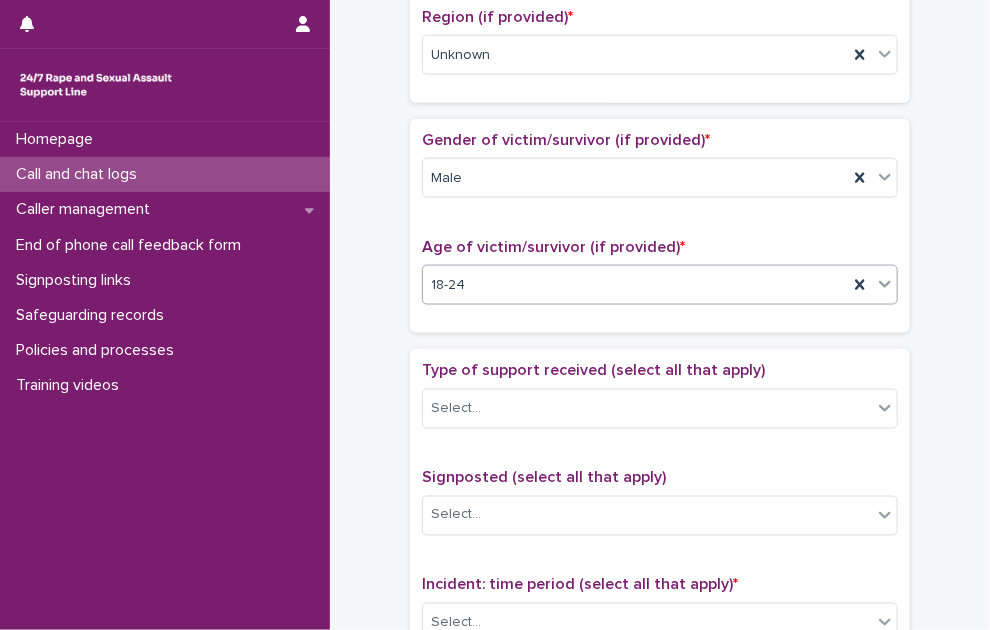 scroll, scrollTop: 811, scrollLeft: 0, axis: vertical 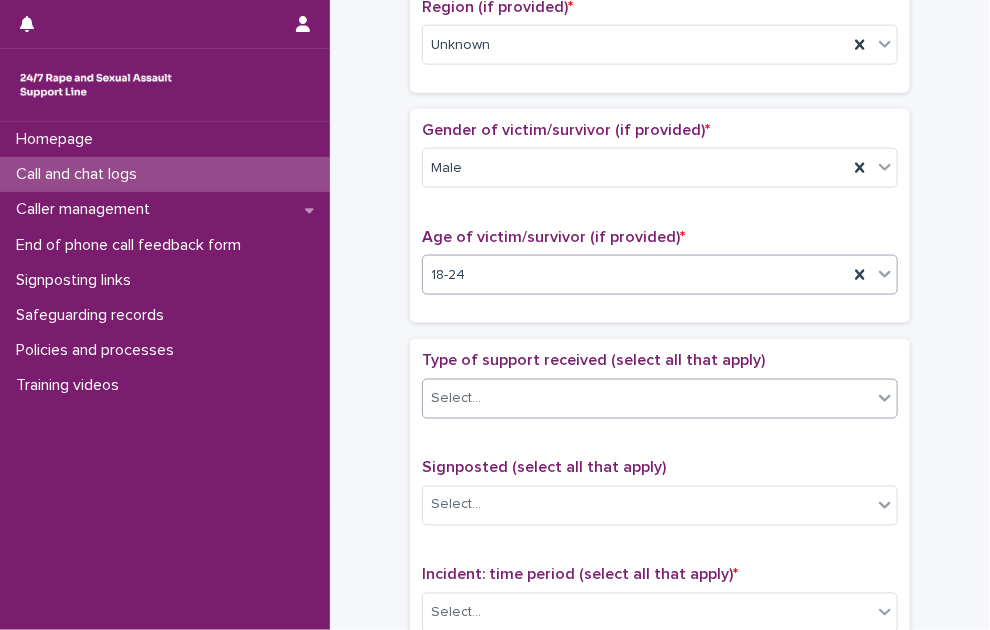 drag, startPoint x: 492, startPoint y: 381, endPoint x: 491, endPoint y: 401, distance: 20.024984 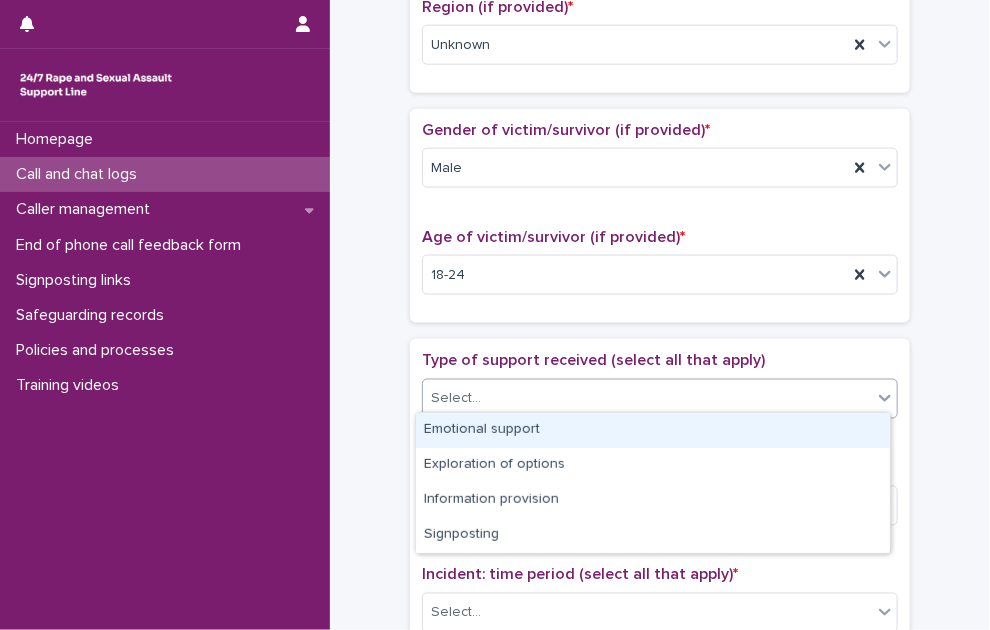 click on "Emotional support" at bounding box center (653, 430) 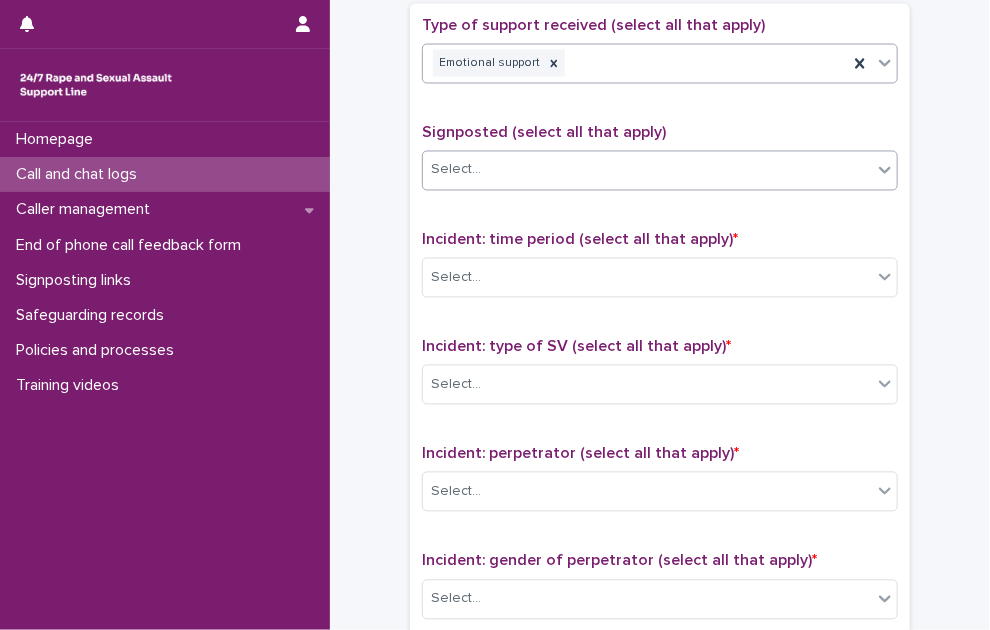 scroll, scrollTop: 1111, scrollLeft: 0, axis: vertical 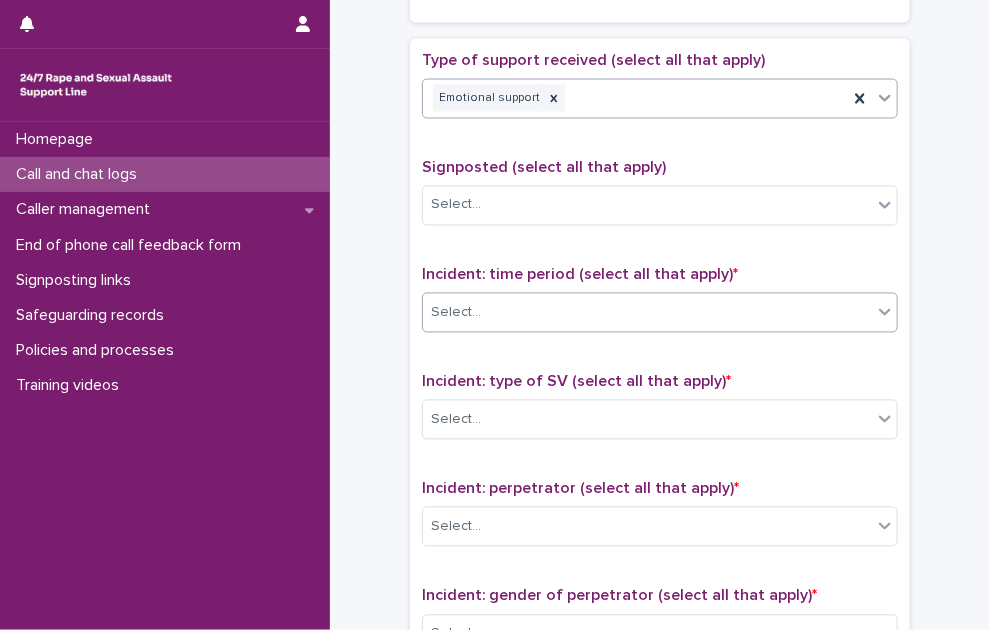 click on "Select..." at bounding box center [647, 313] 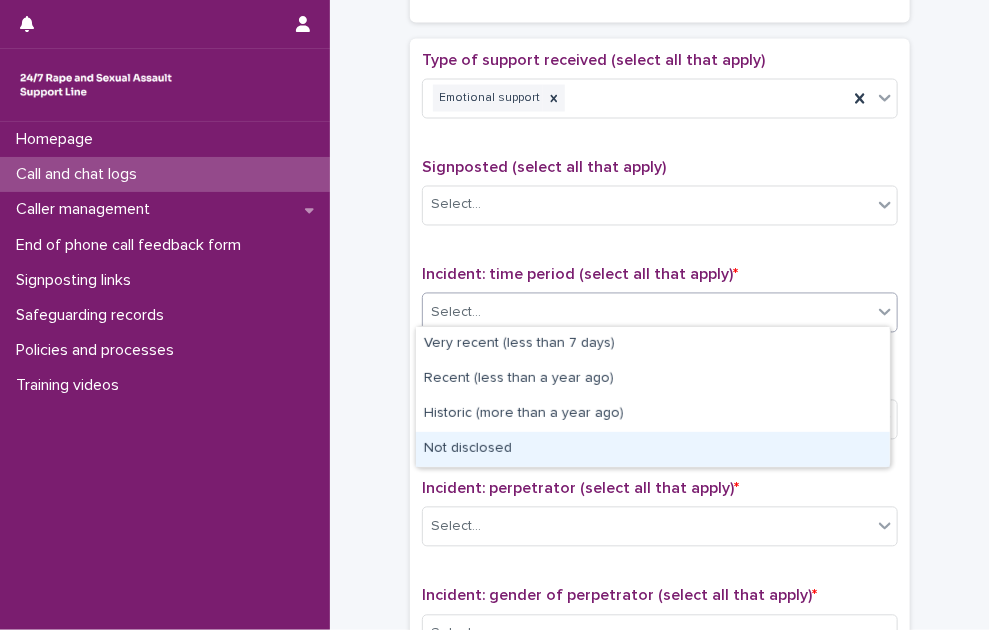 click on "Not disclosed" at bounding box center (653, 449) 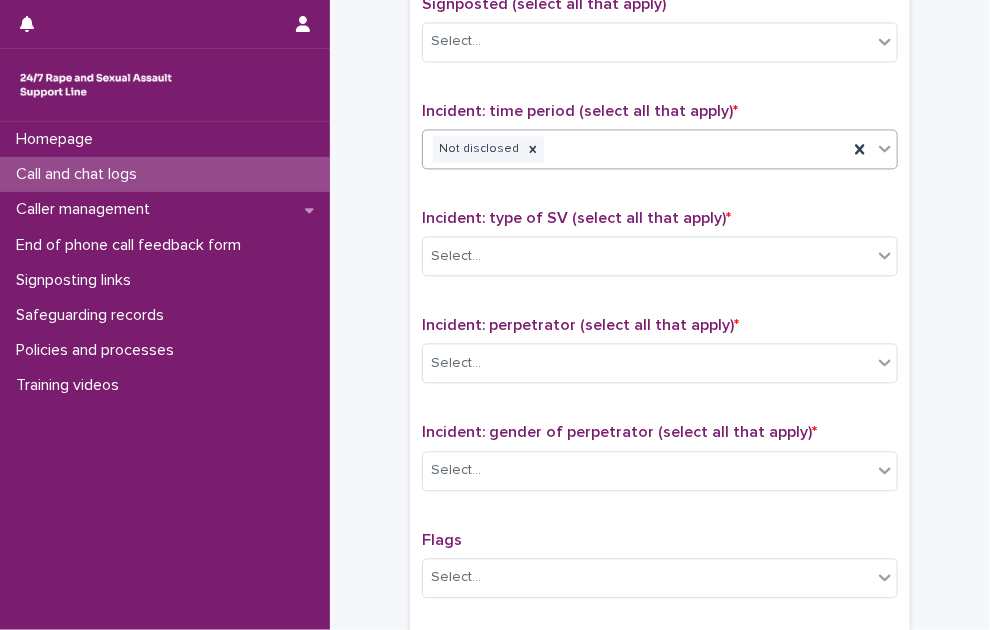 scroll, scrollTop: 1311, scrollLeft: 0, axis: vertical 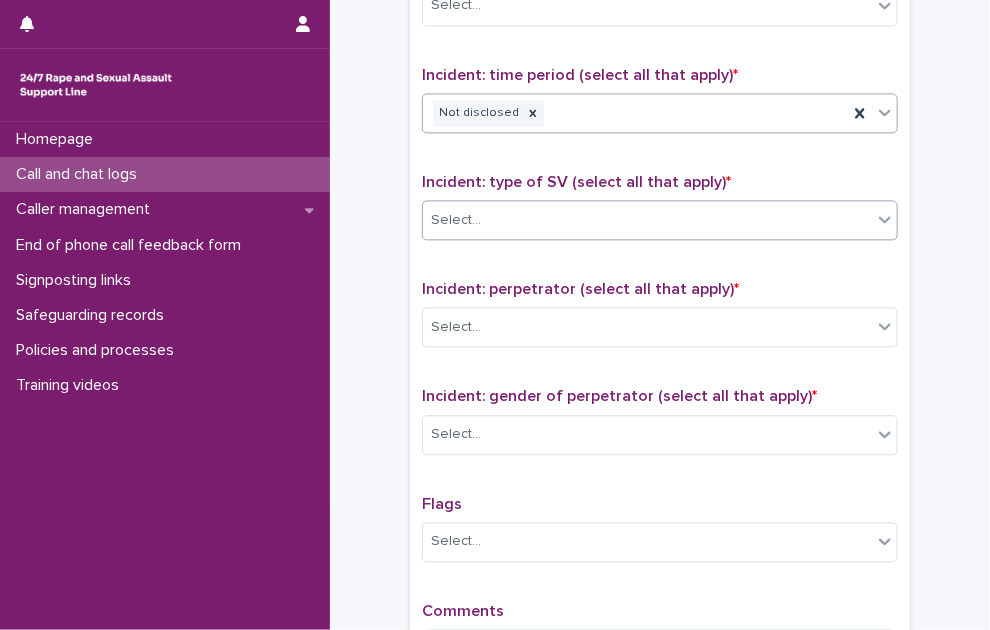 click on "Select..." at bounding box center (647, 220) 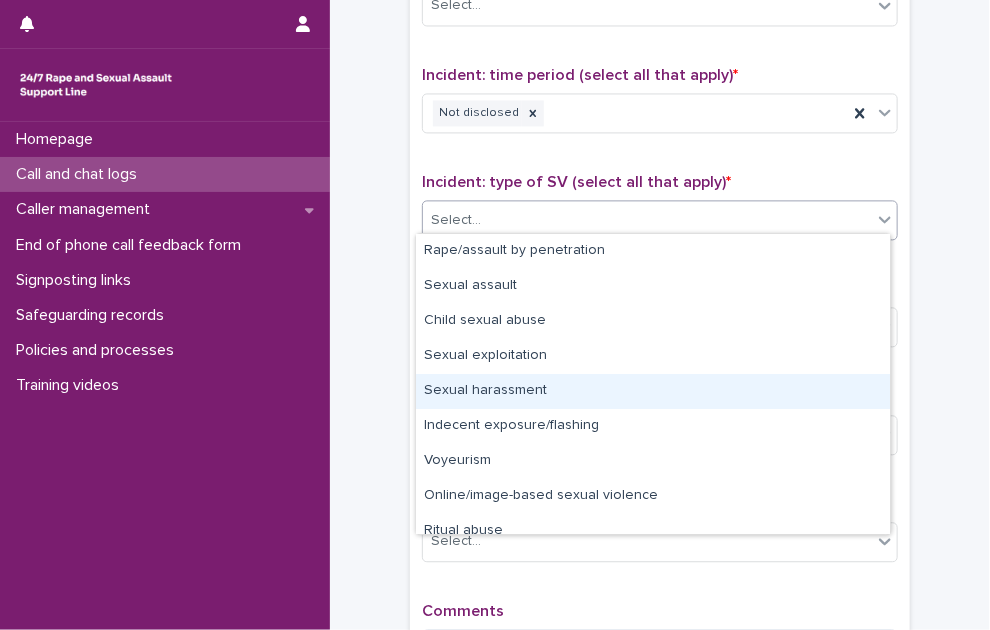 click on "Sexual harassment" at bounding box center (653, 391) 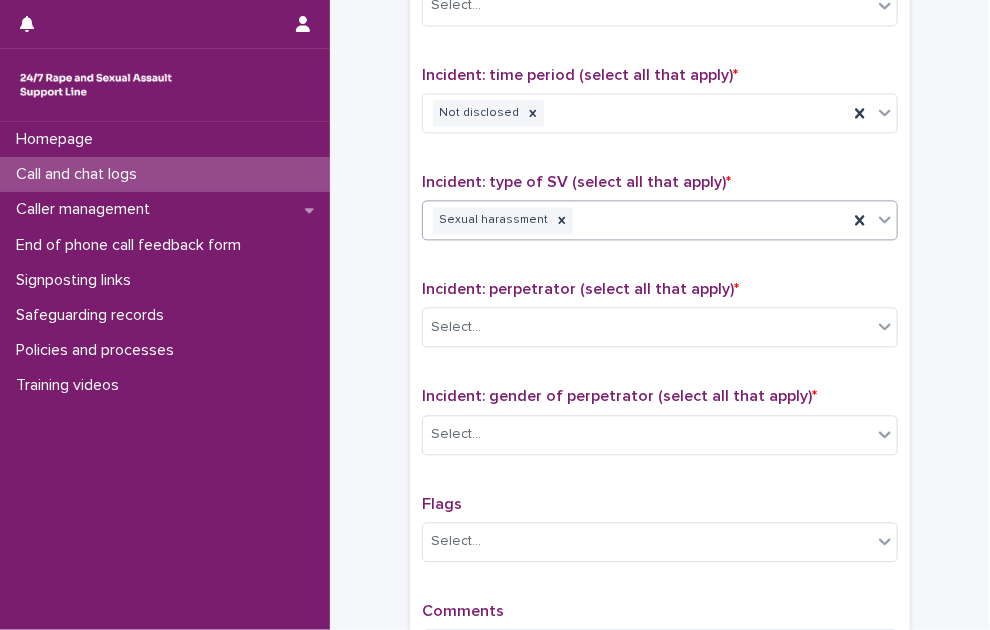 click on "Sexual harassment" at bounding box center (635, 220) 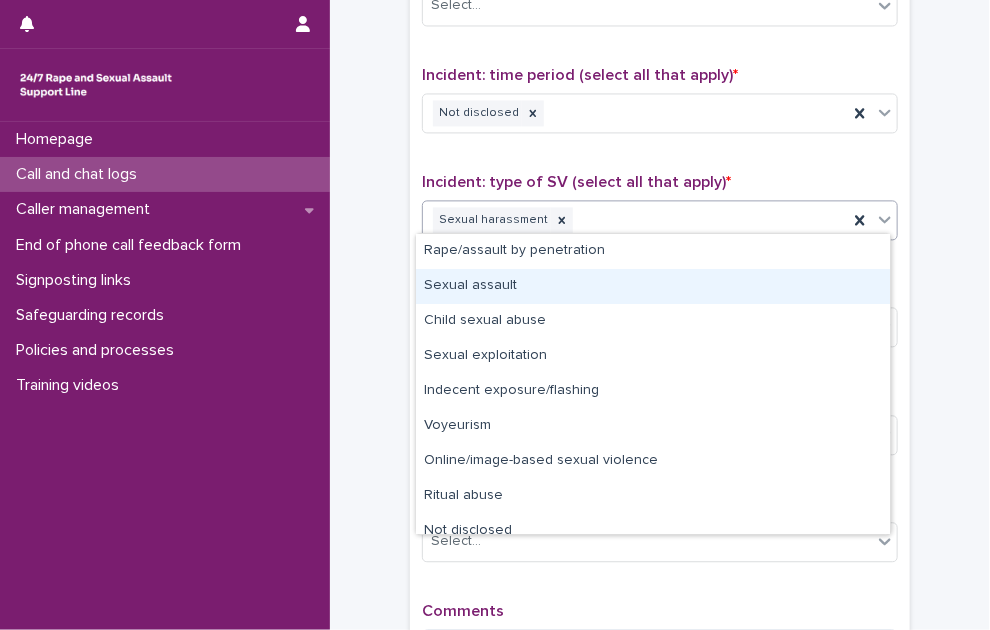 click on "Sexual assault" at bounding box center (653, 286) 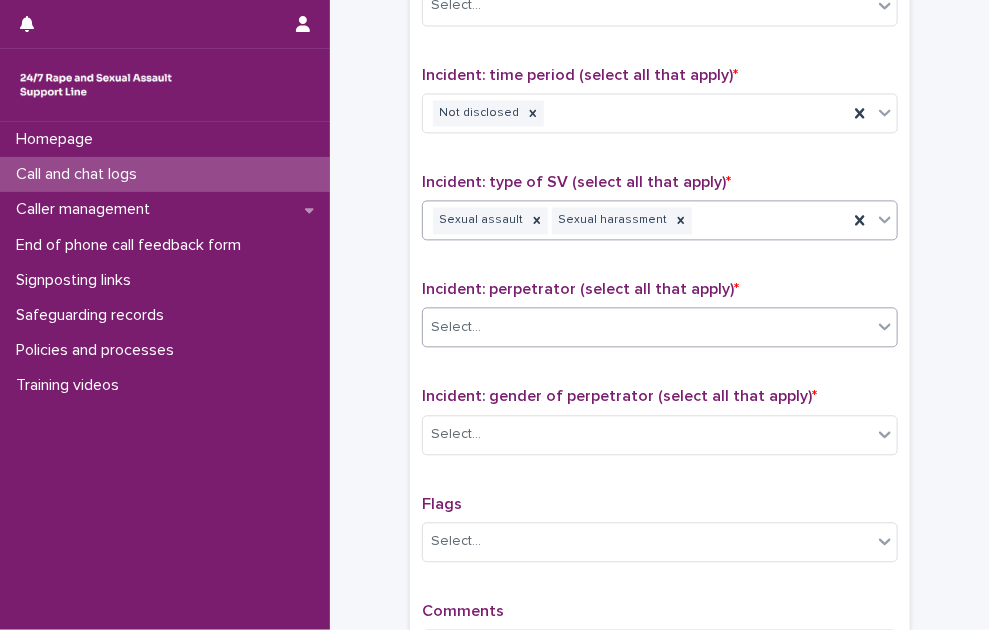 scroll, scrollTop: 1411, scrollLeft: 0, axis: vertical 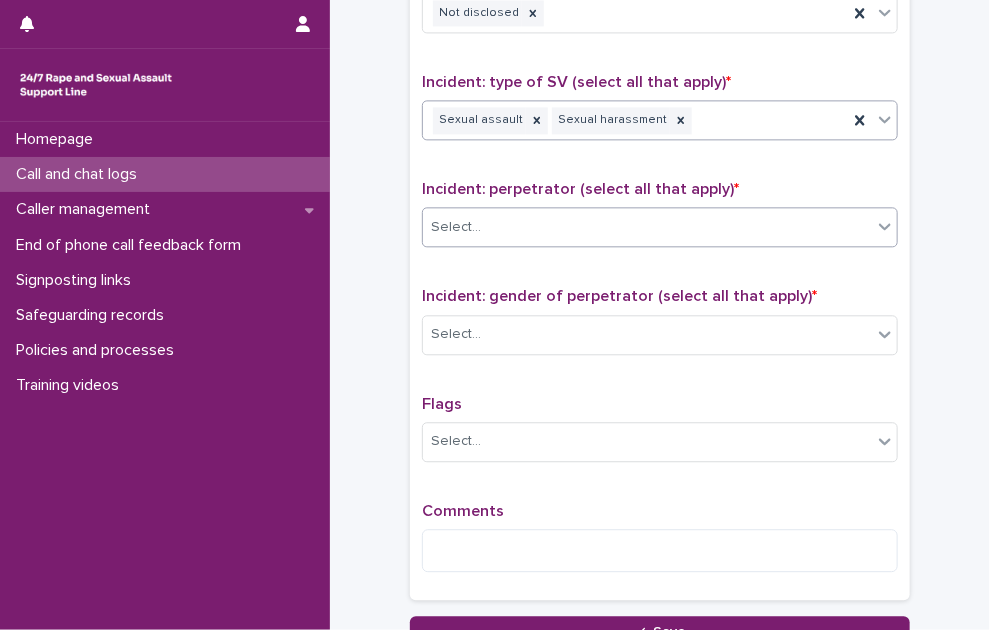 click on "Select..." at bounding box center [647, 227] 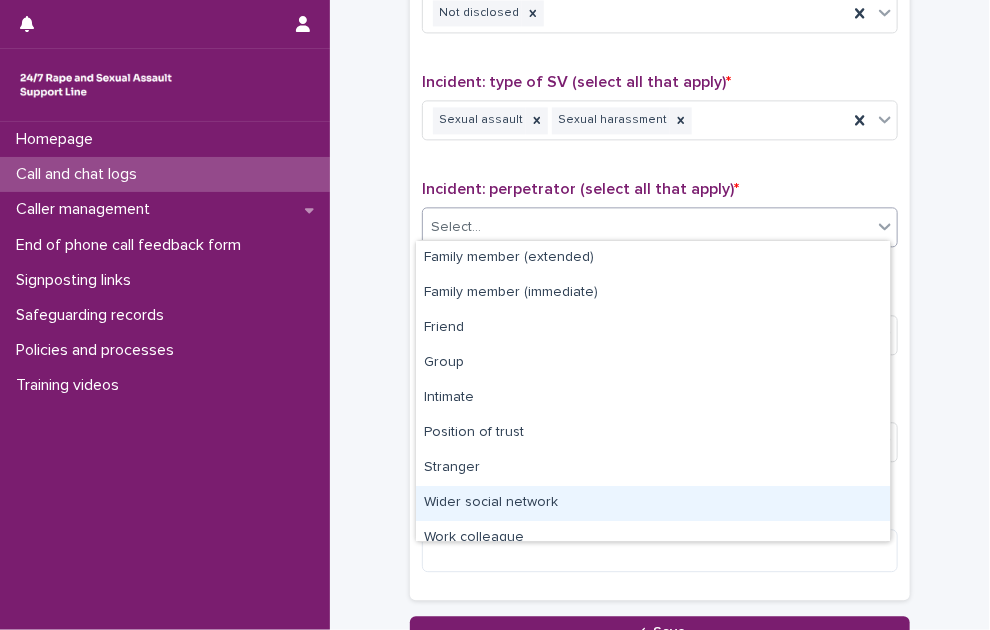 scroll, scrollTop: 84, scrollLeft: 0, axis: vertical 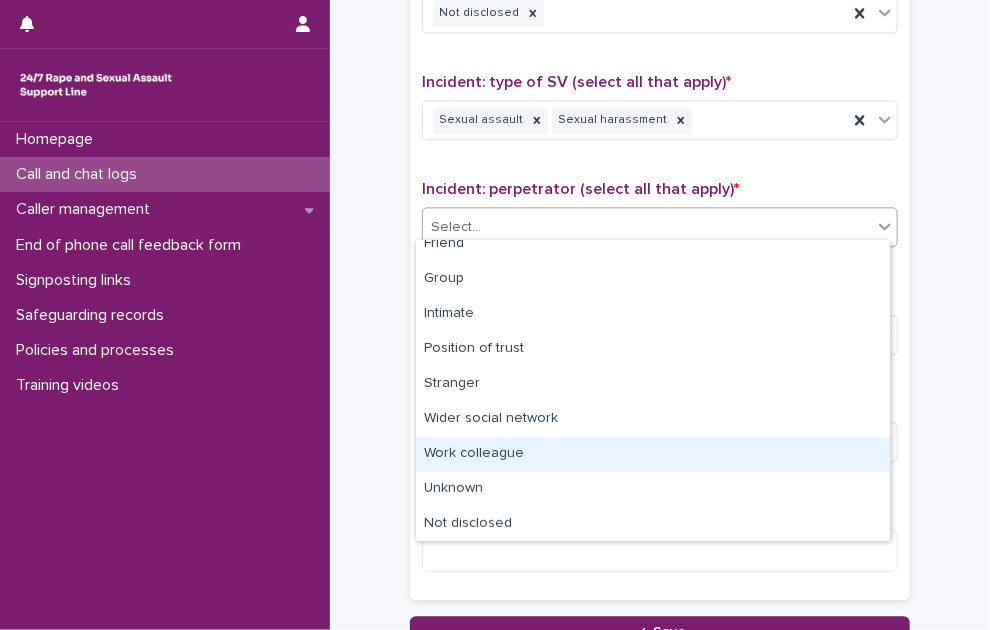 click on "Work colleague" at bounding box center (653, 454) 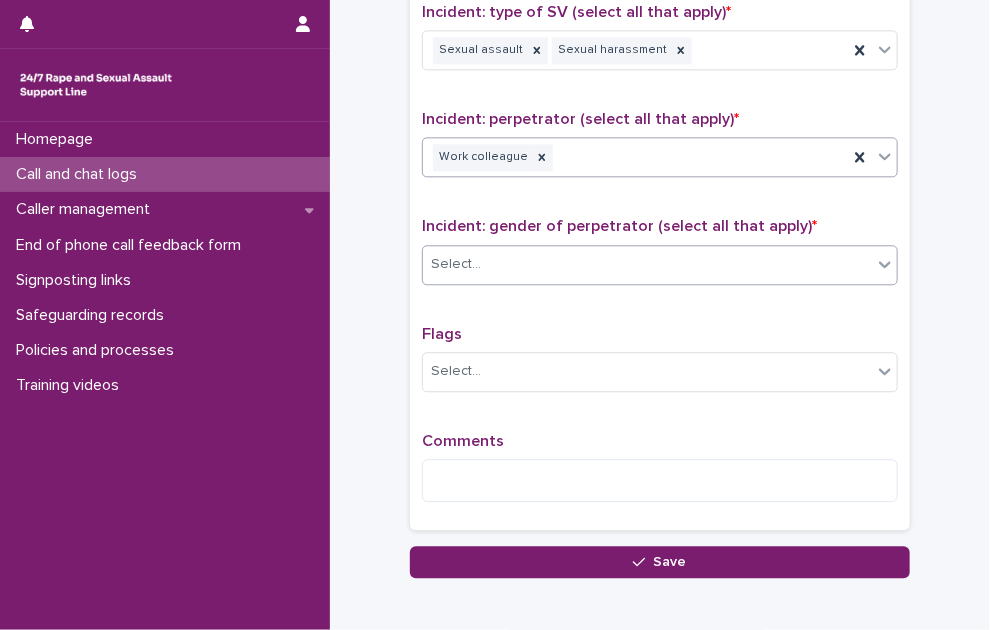 scroll, scrollTop: 1511, scrollLeft: 0, axis: vertical 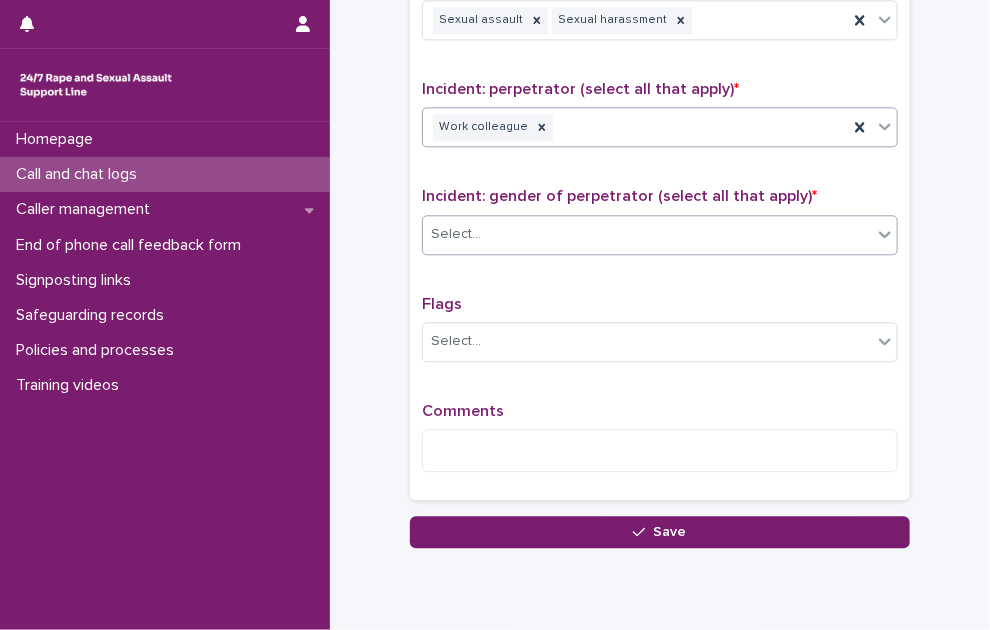 click on "Select..." at bounding box center (647, 234) 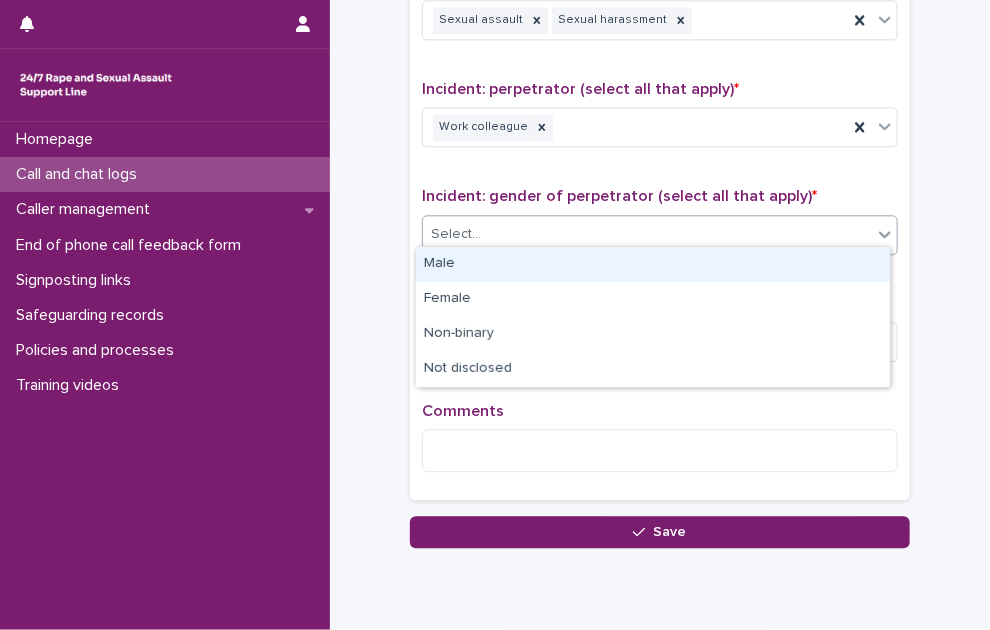 click on "Male" at bounding box center (653, 264) 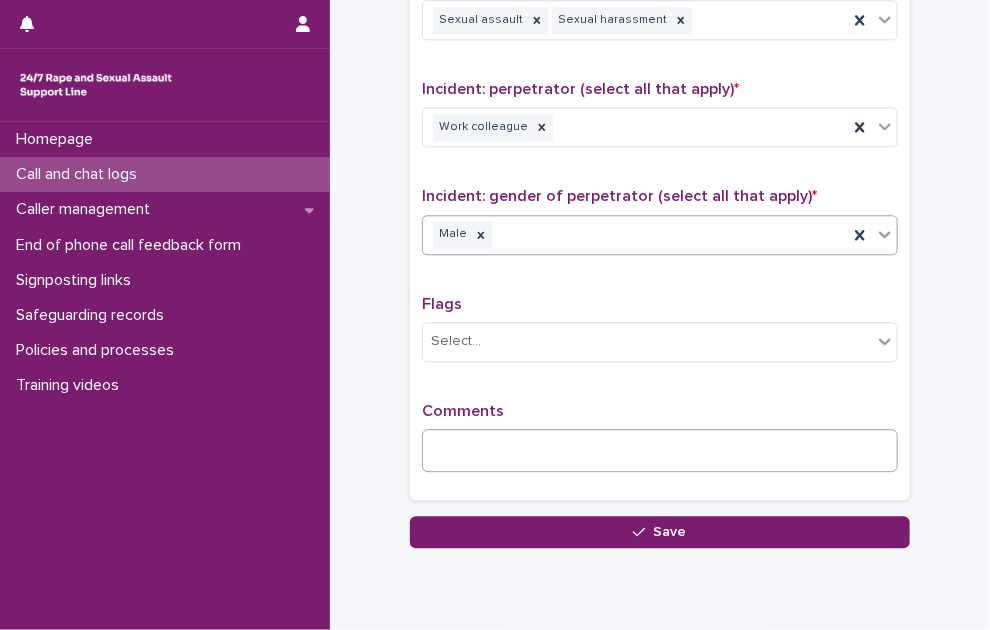 scroll, scrollTop: 1576, scrollLeft: 0, axis: vertical 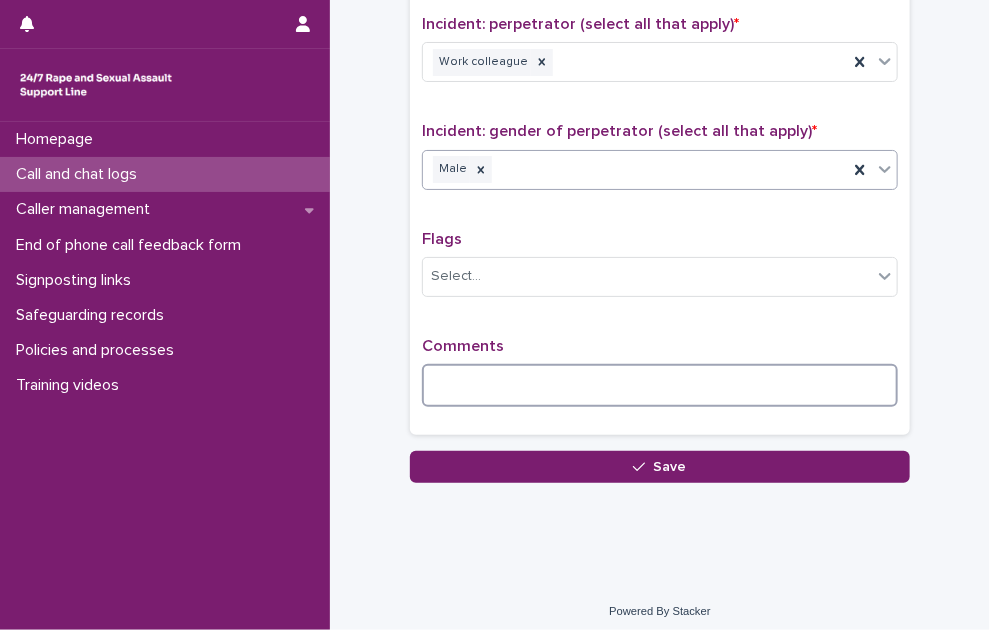 click at bounding box center (660, 385) 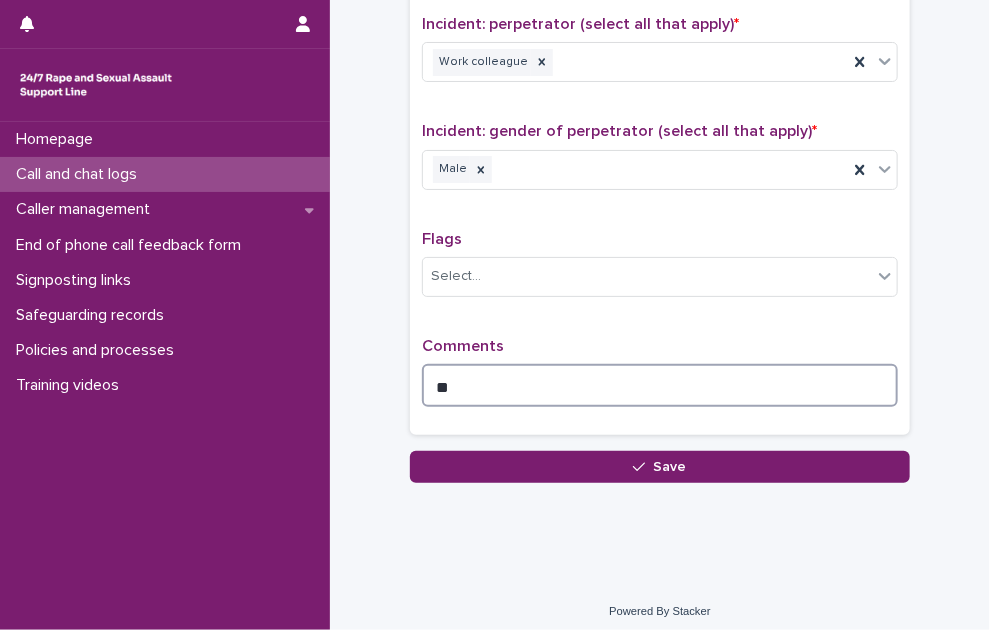 type on "*" 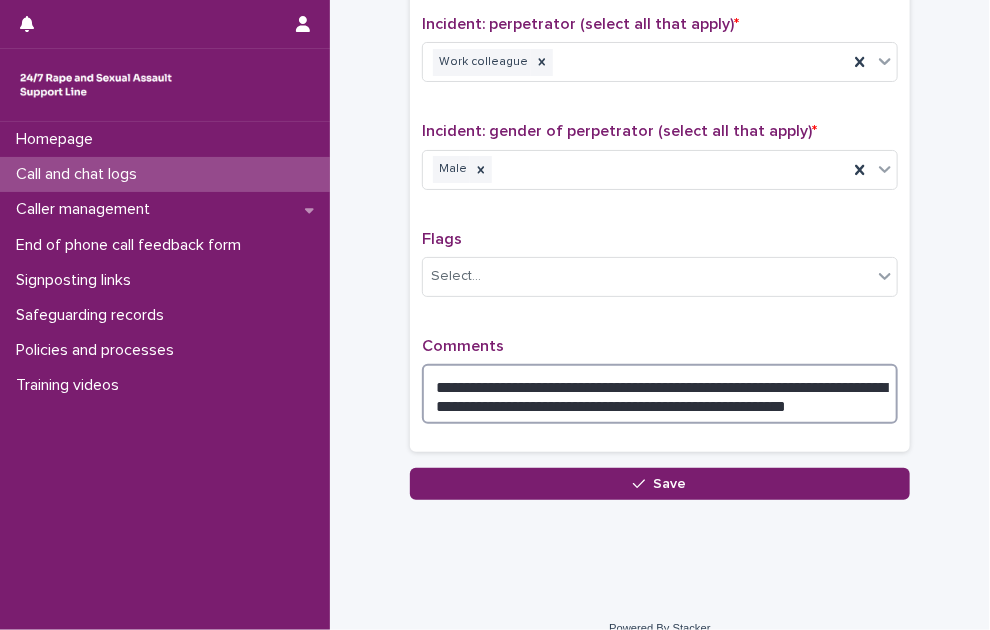 click on "**********" at bounding box center [660, 394] 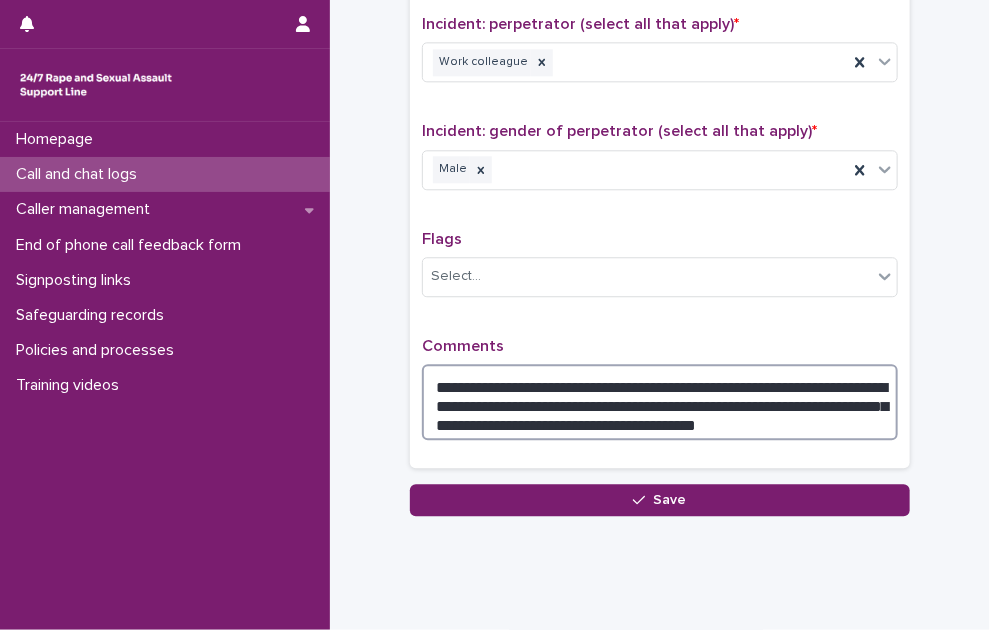 click on "**********" at bounding box center (660, 402) 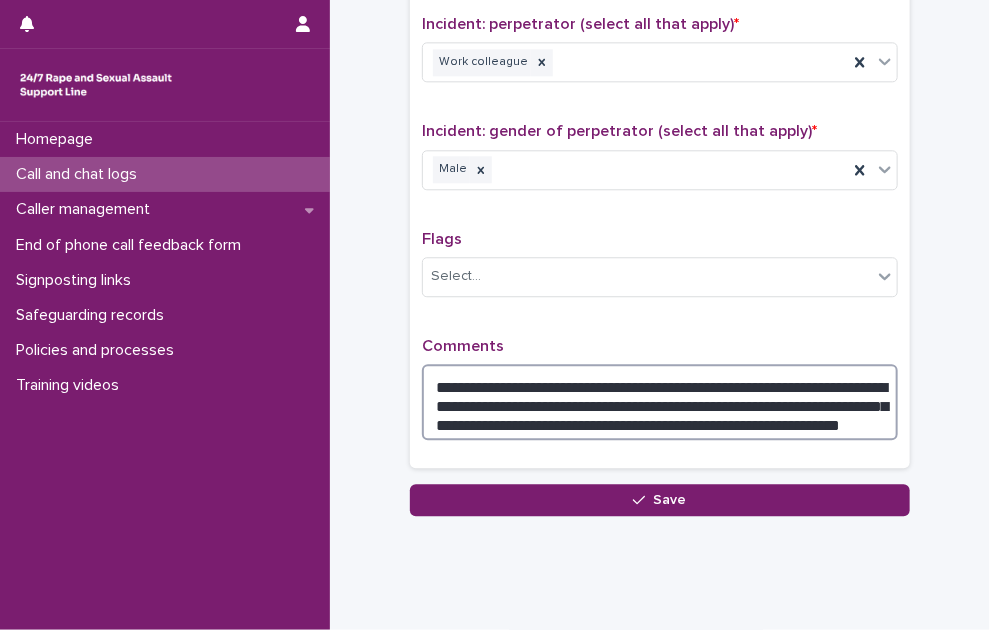 click on "**********" at bounding box center (660, 402) 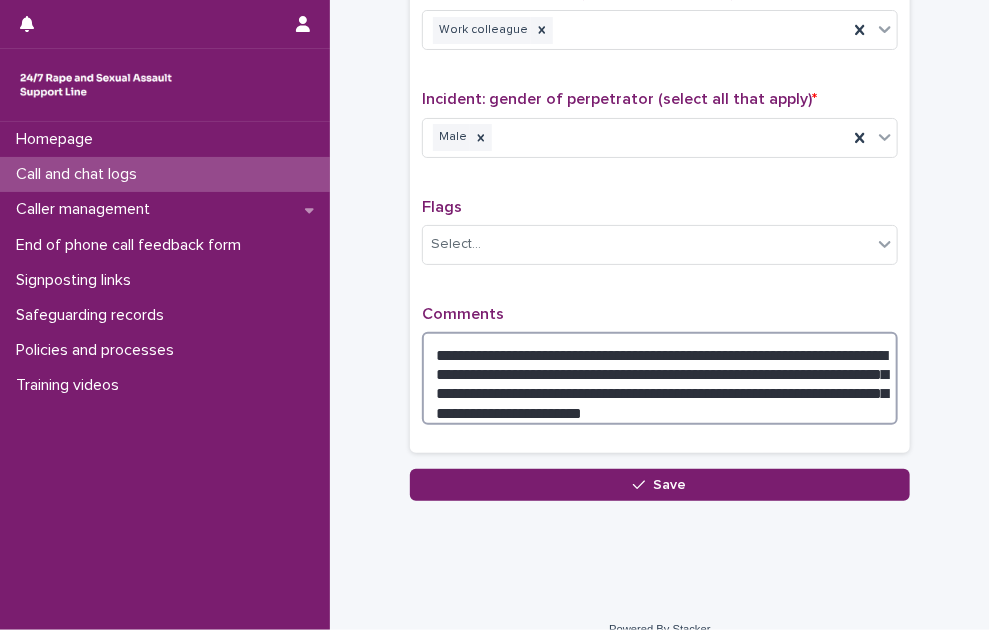scroll, scrollTop: 1626, scrollLeft: 0, axis: vertical 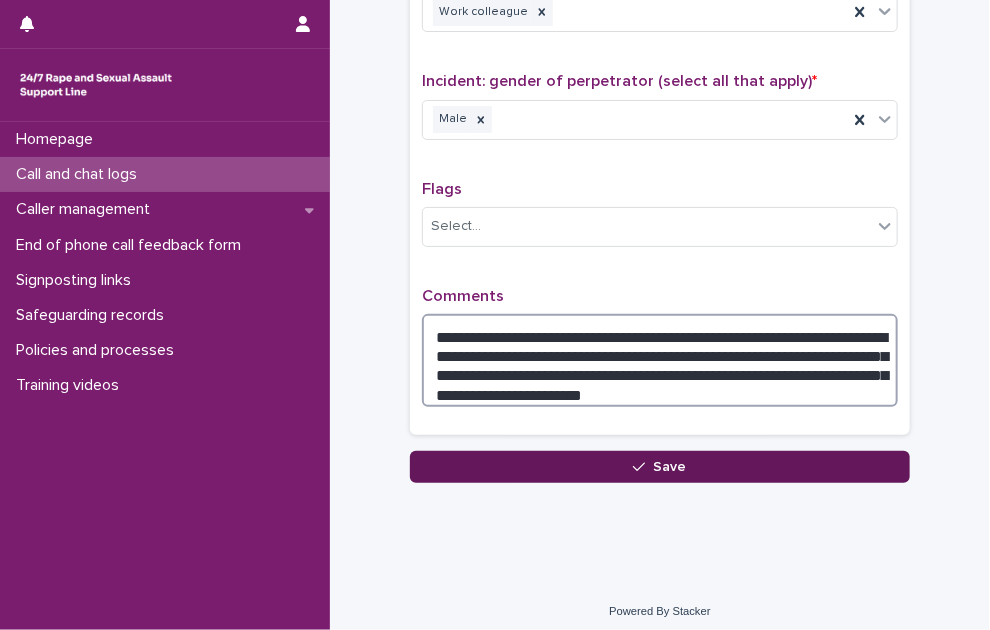 type on "**********" 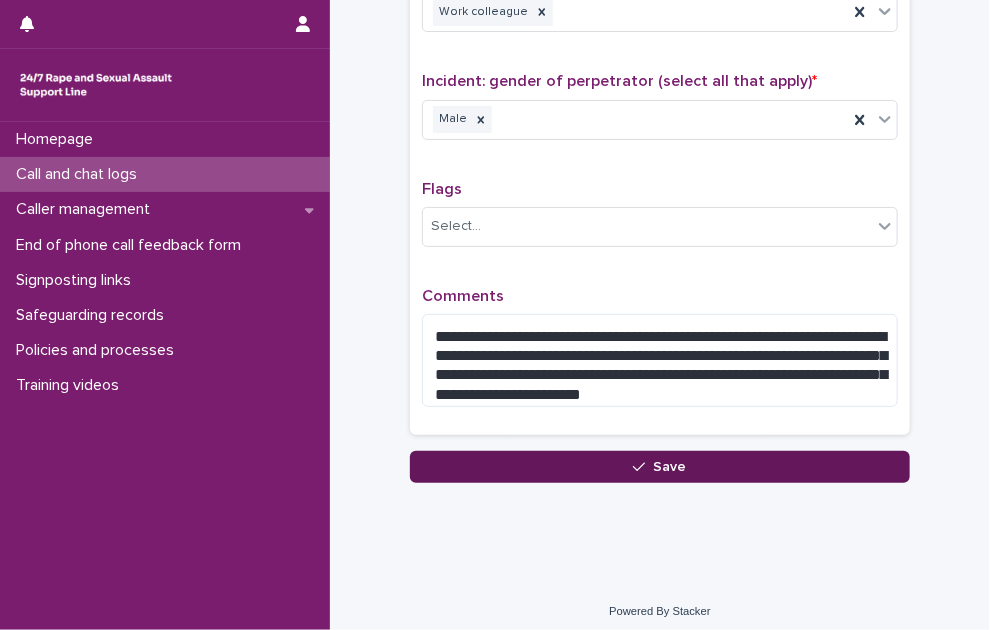 click on "Save" at bounding box center (670, 467) 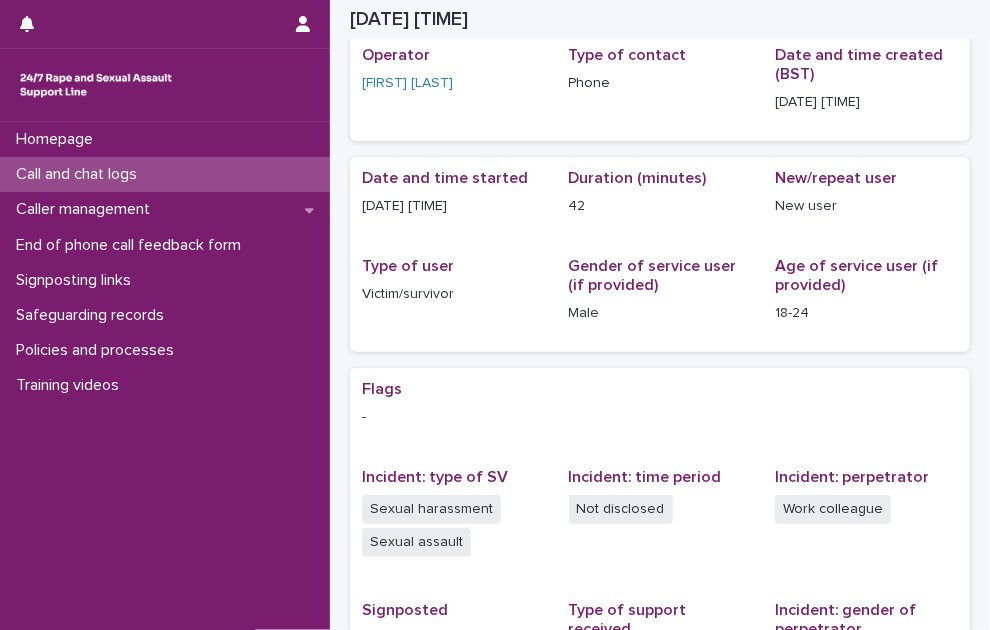 scroll, scrollTop: 0, scrollLeft: 0, axis: both 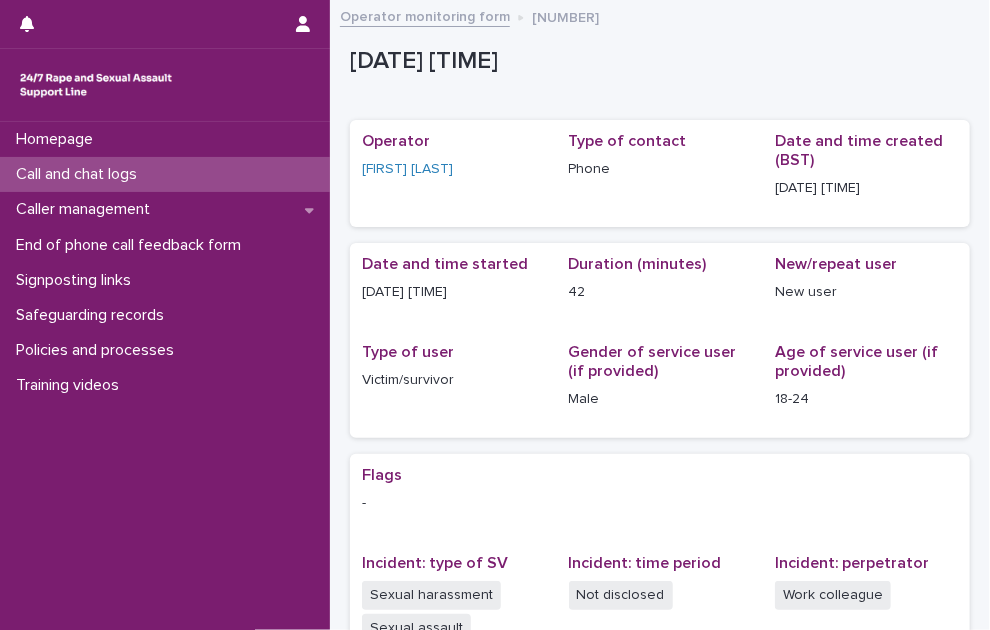 click on "Call and chat logs" at bounding box center [80, 174] 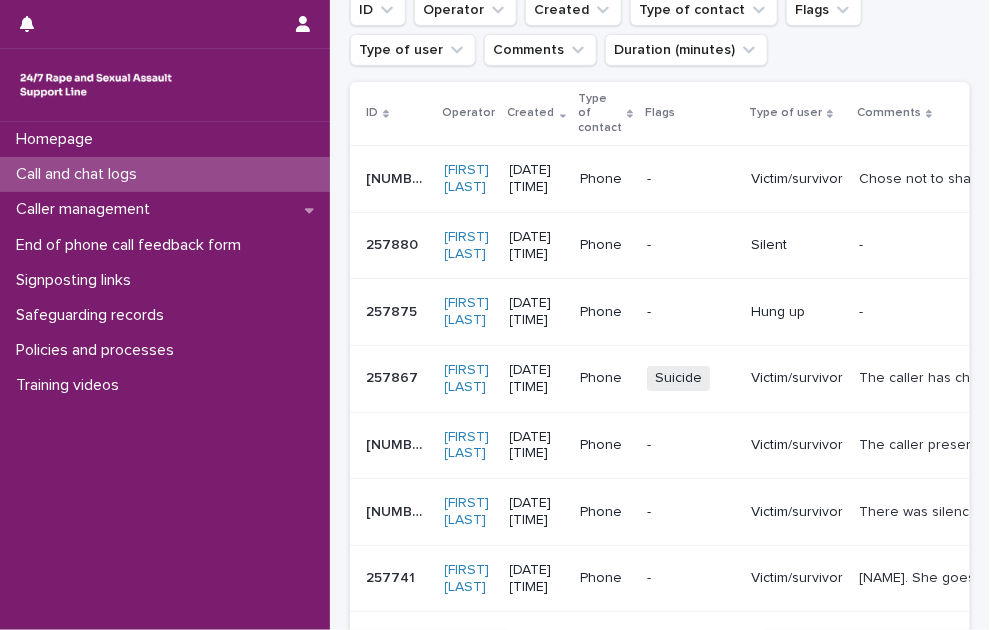 scroll, scrollTop: 500, scrollLeft: 0, axis: vertical 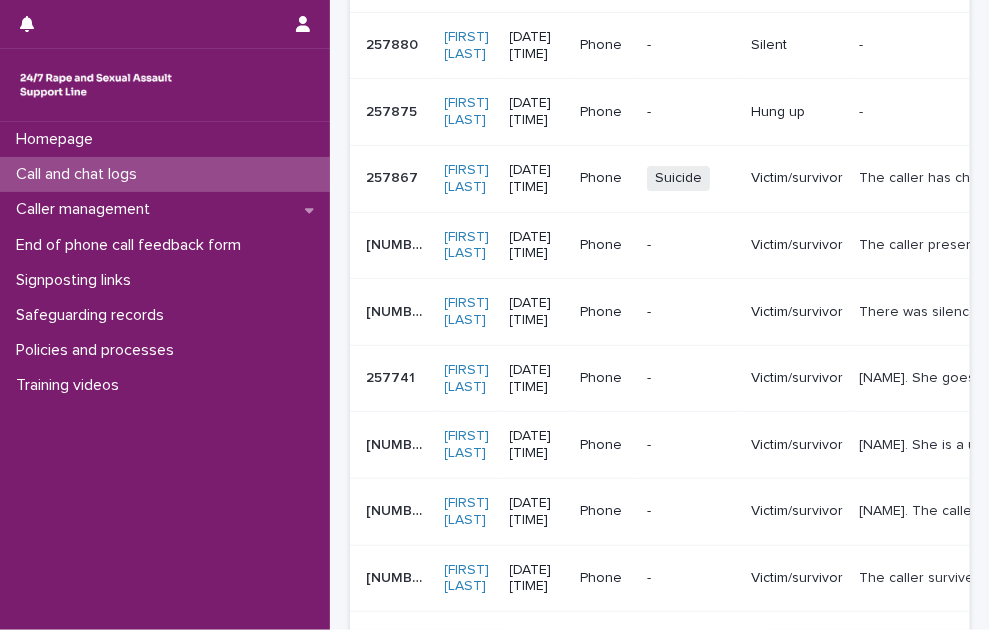 click on "Call and chat logs" at bounding box center (165, 174) 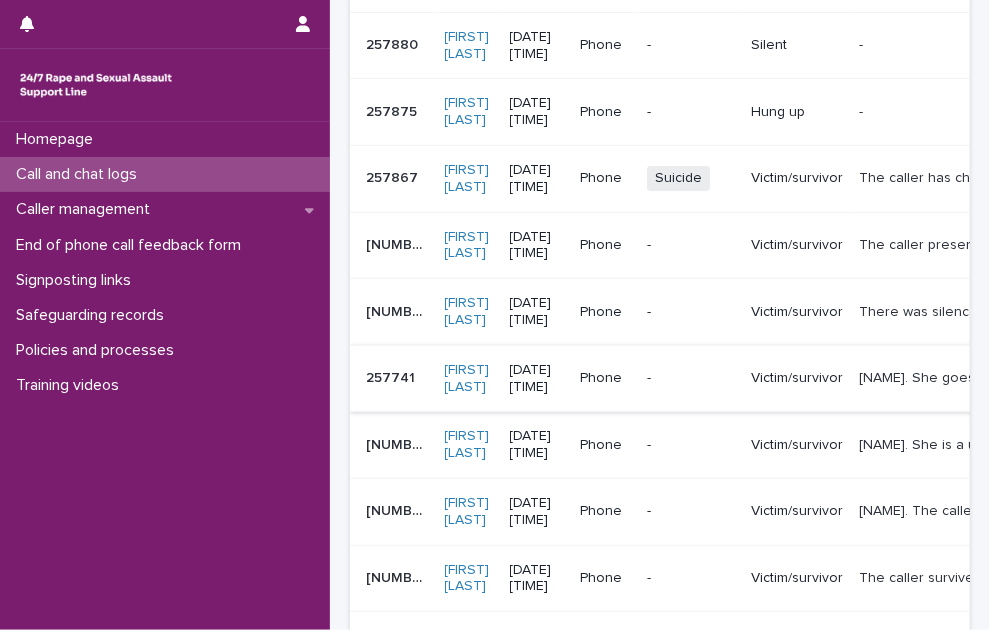 scroll, scrollTop: 0, scrollLeft: 0, axis: both 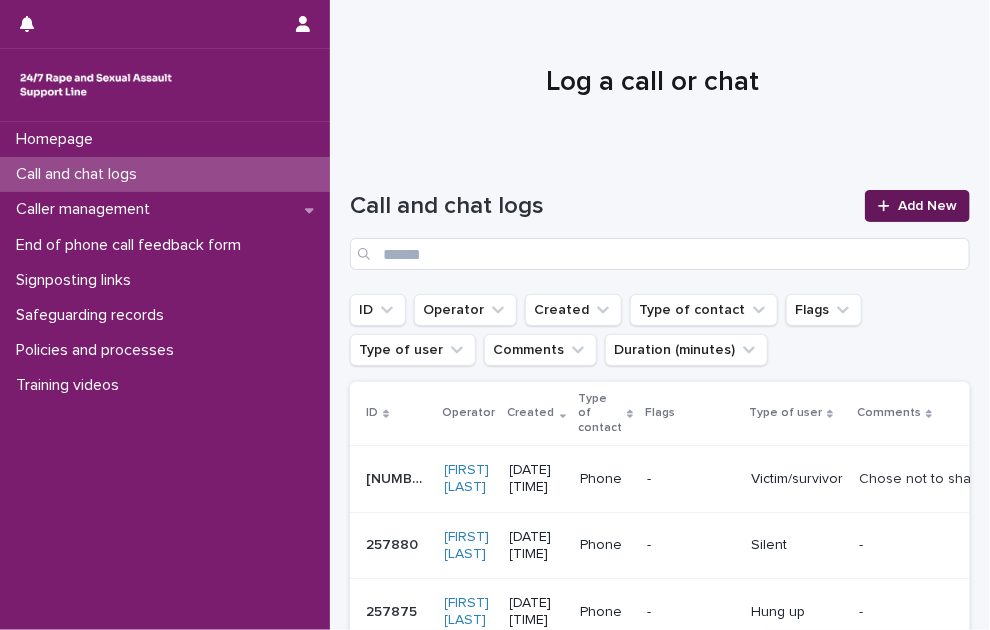 click on "Add New" at bounding box center [927, 206] 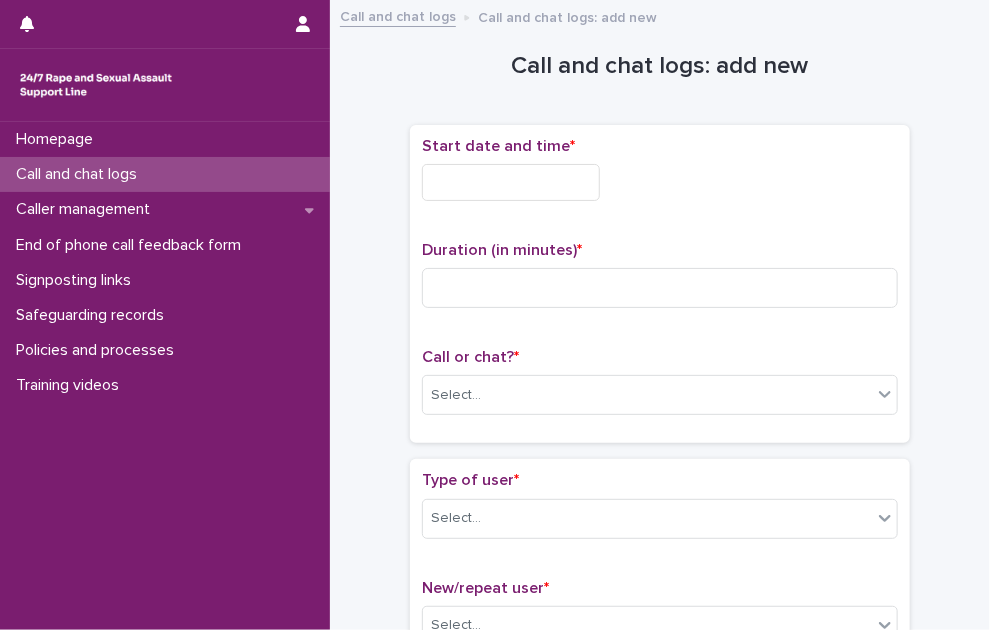drag, startPoint x: 514, startPoint y: 177, endPoint x: 518, endPoint y: 192, distance: 15.524175 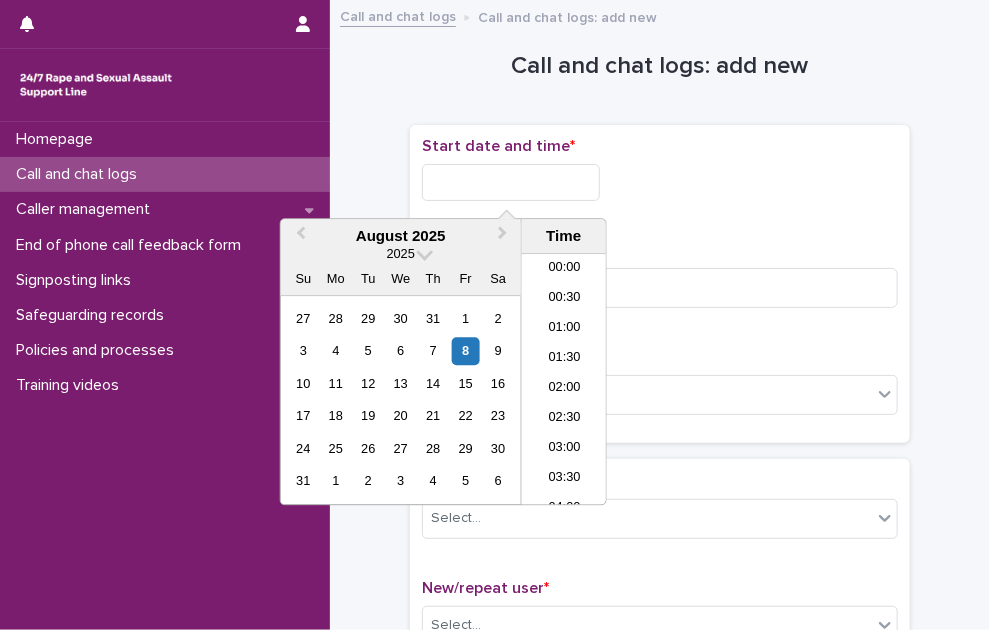 scroll, scrollTop: 1189, scrollLeft: 0, axis: vertical 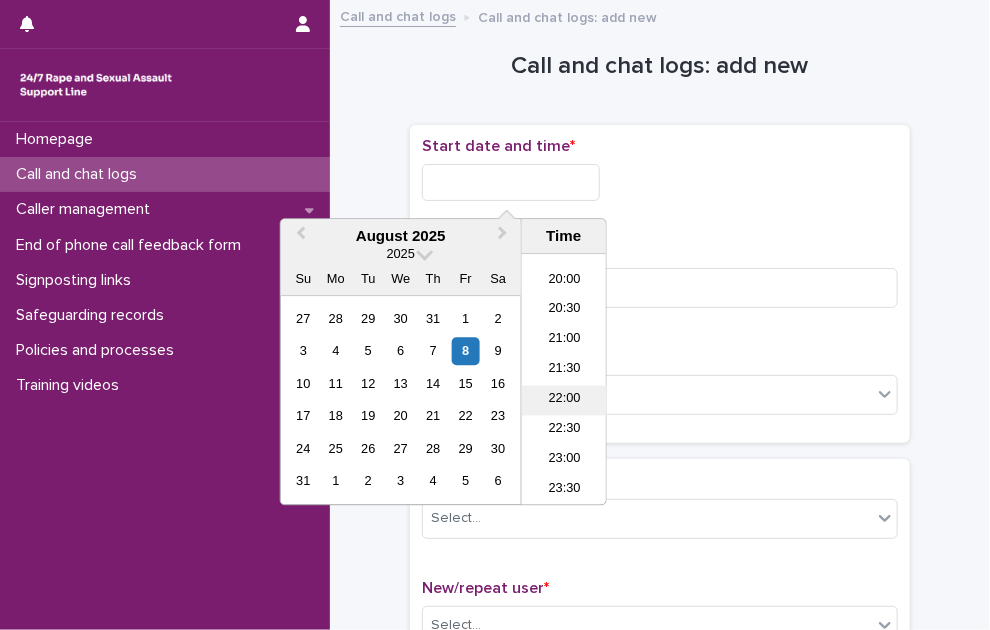 click on "22:00" at bounding box center [564, 401] 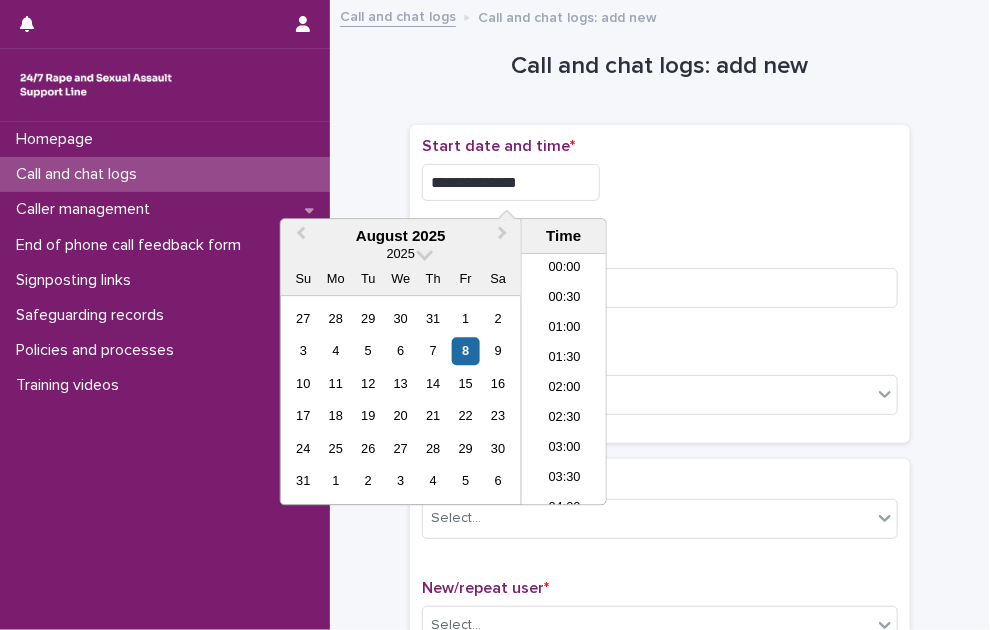 click on "**********" at bounding box center (511, 182) 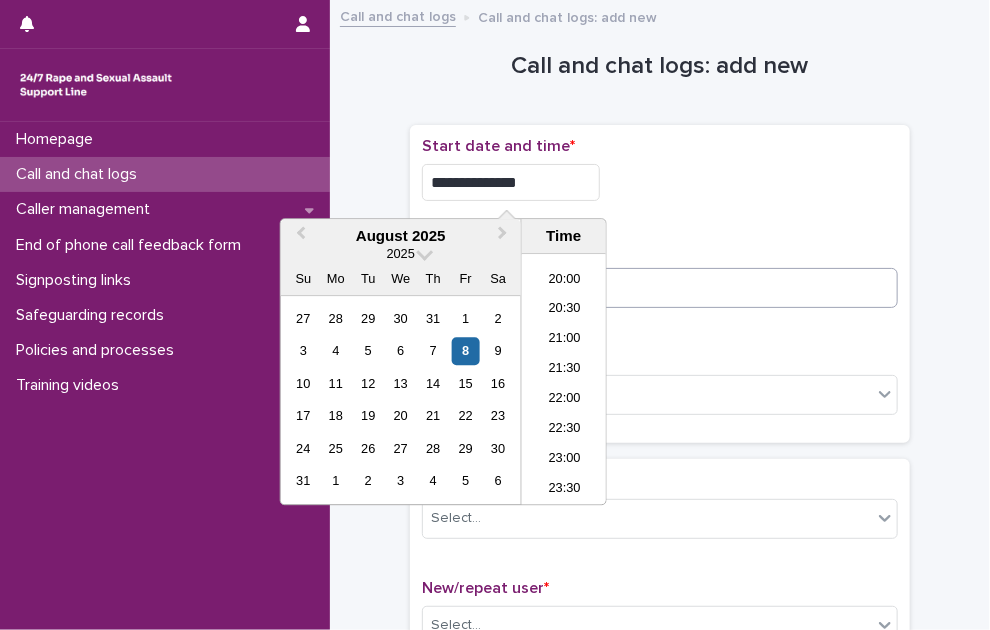 type on "**********" 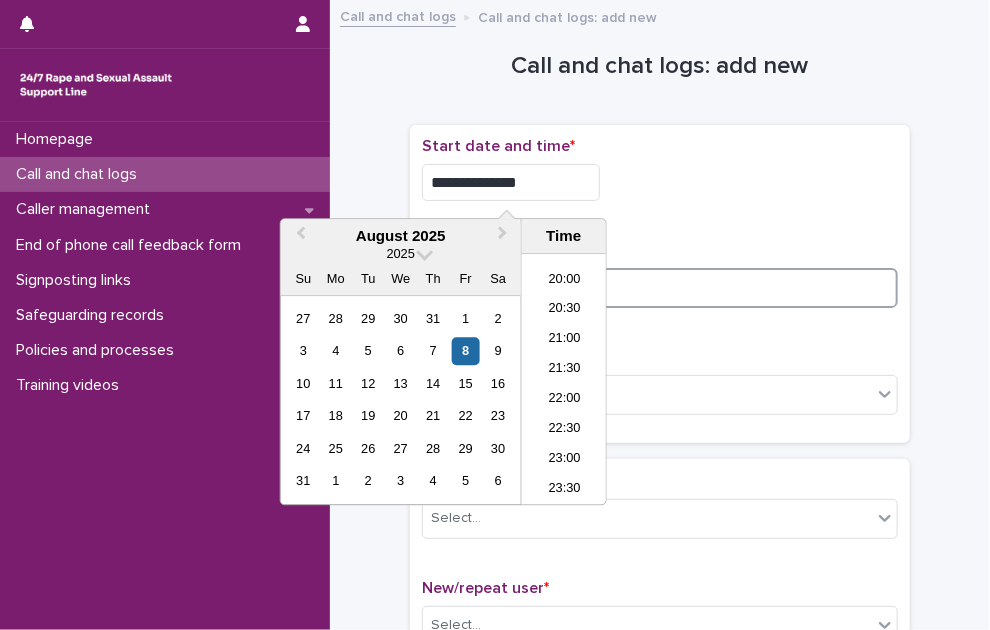 click at bounding box center [660, 288] 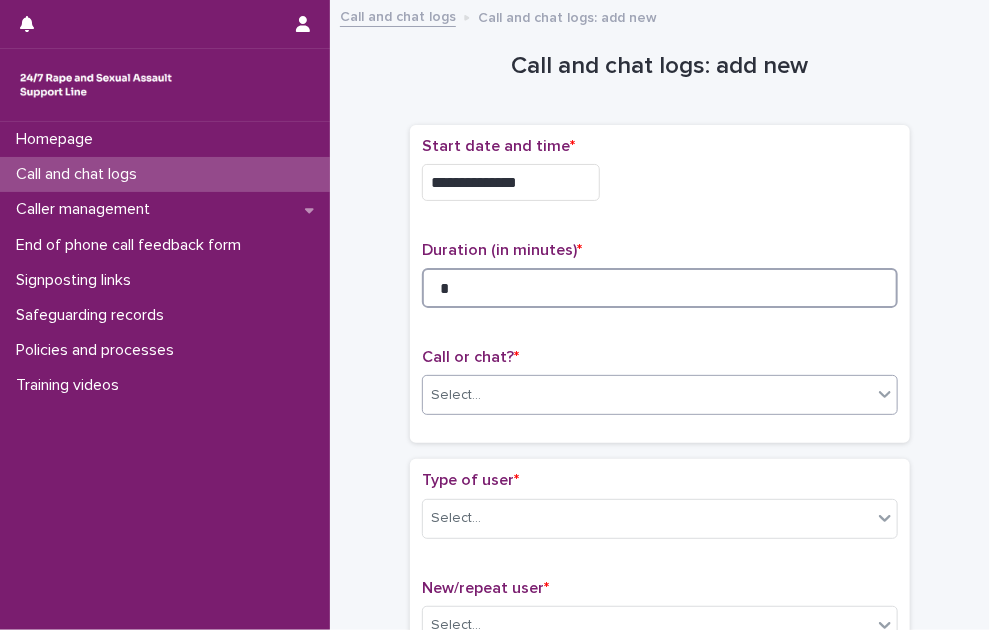 type on "*" 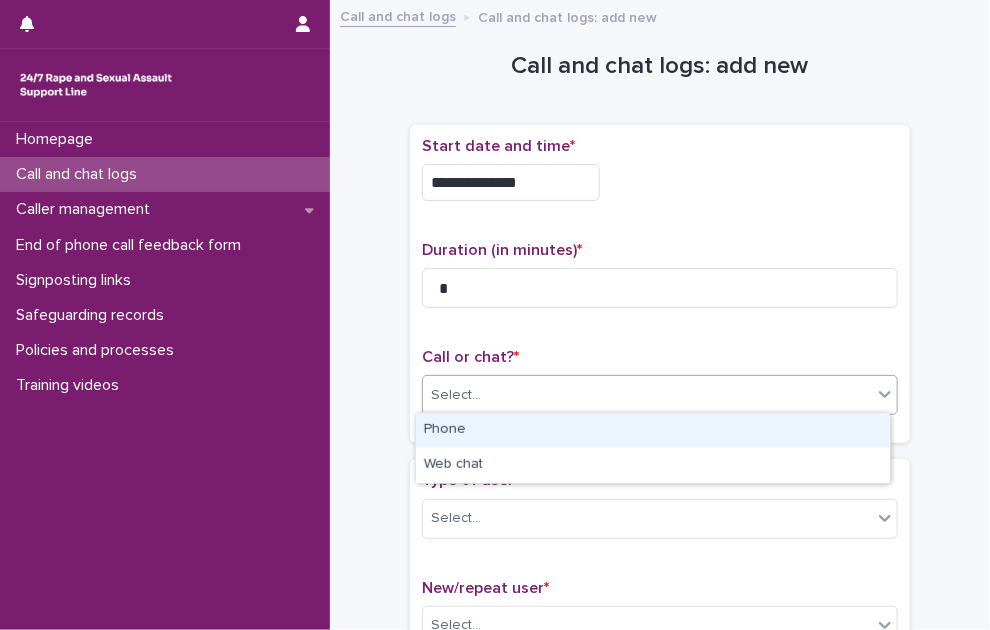 click on "Select..." at bounding box center (647, 395) 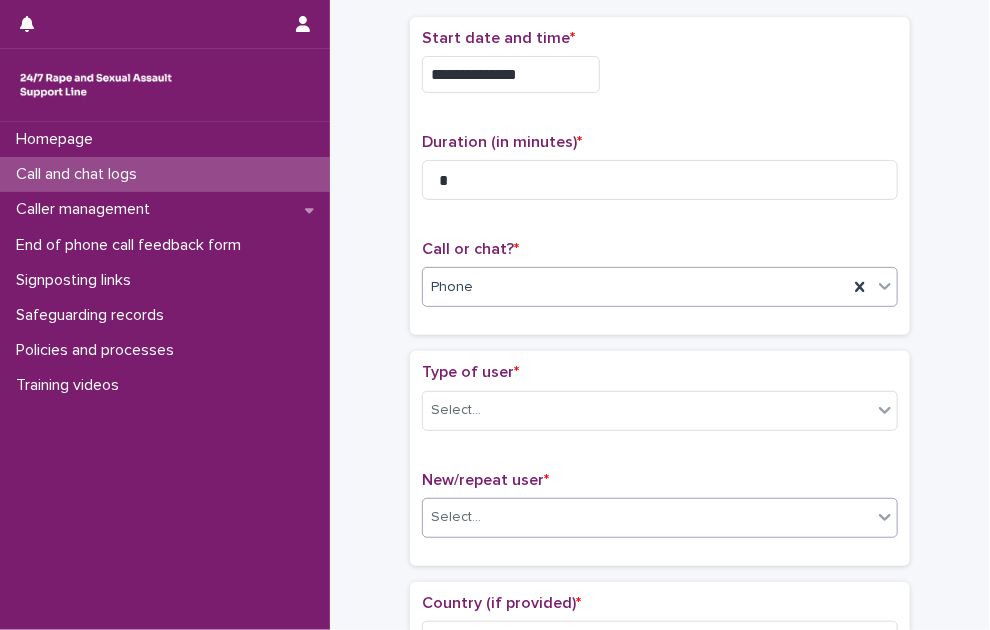 scroll, scrollTop: 200, scrollLeft: 0, axis: vertical 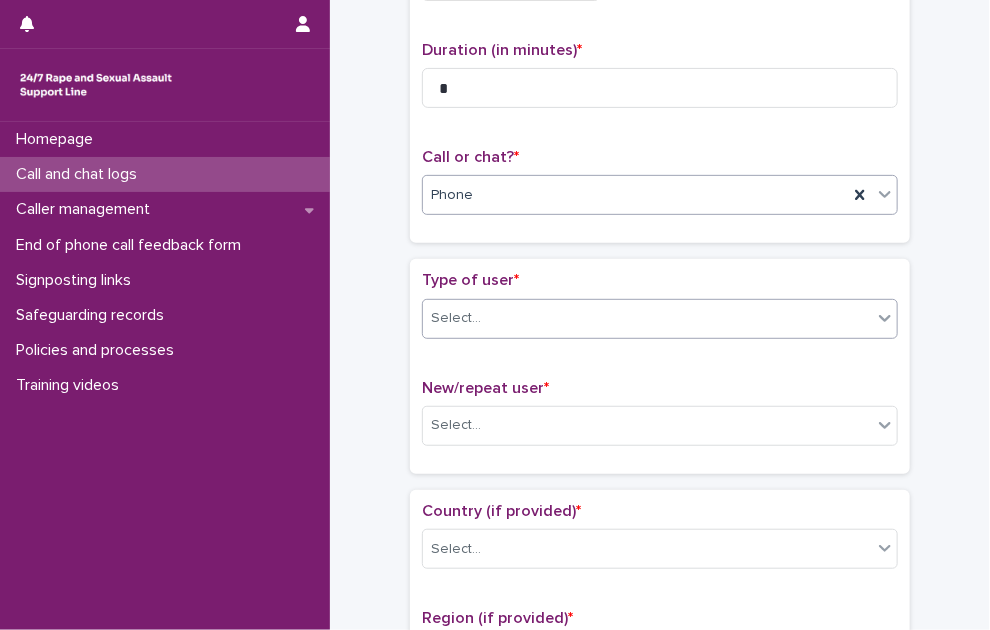 click on "Select..." at bounding box center (647, 318) 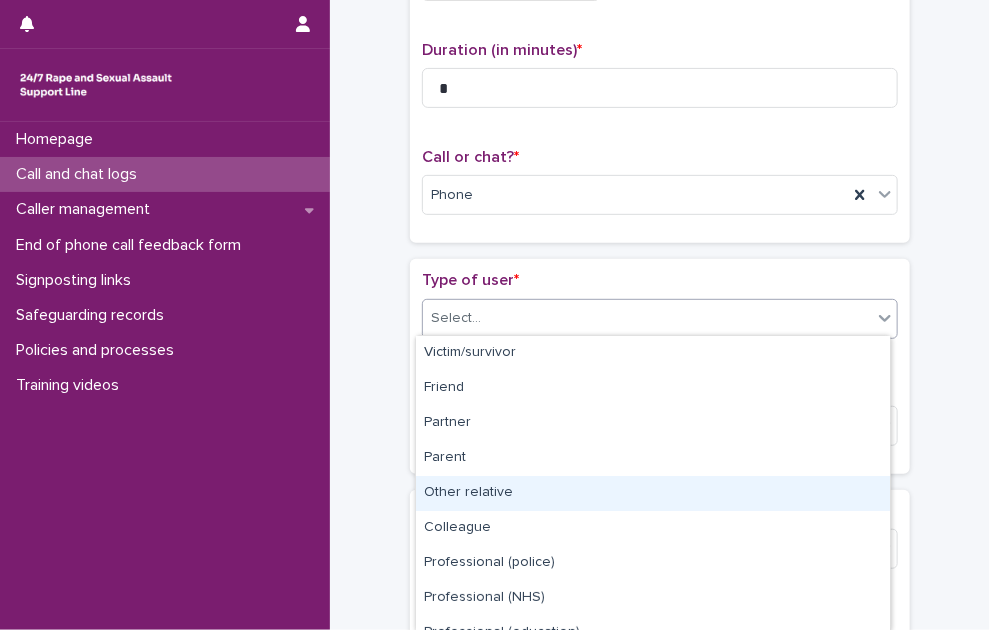 scroll, scrollTop: 228, scrollLeft: 0, axis: vertical 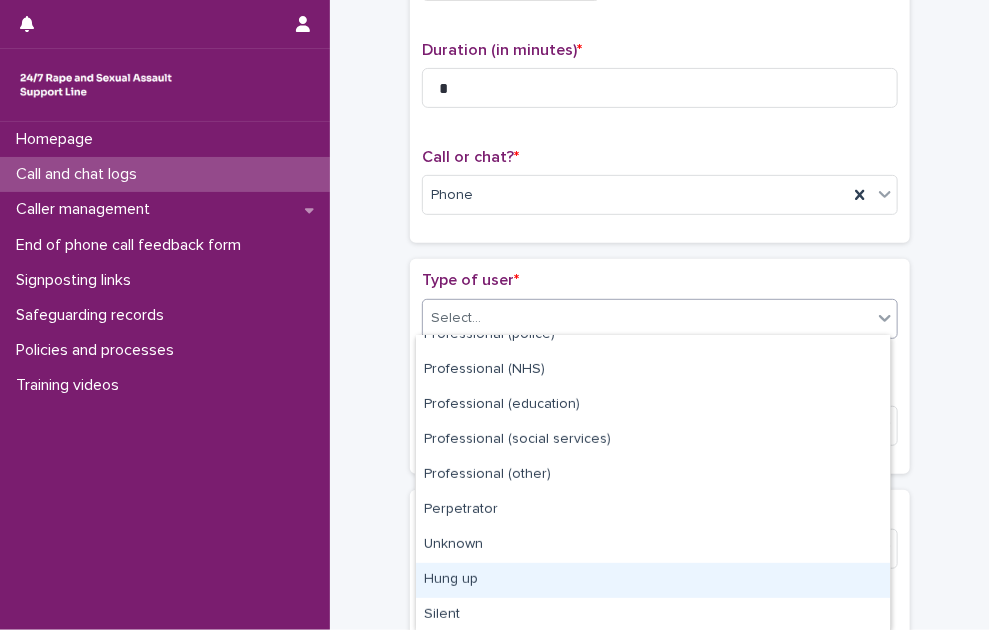 click on "Hung up" at bounding box center (653, 580) 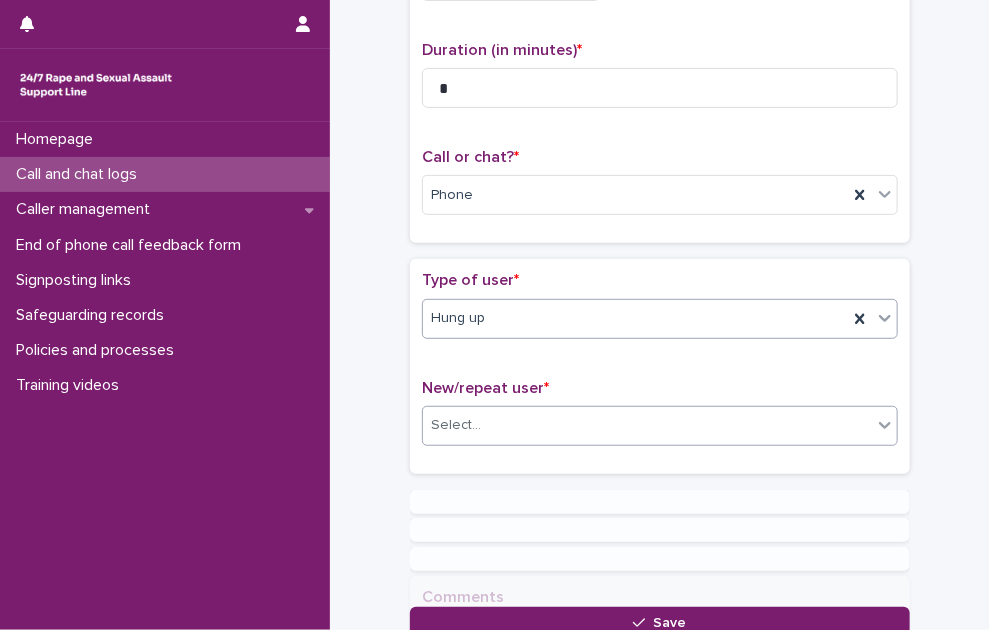click on "Select..." at bounding box center (647, 425) 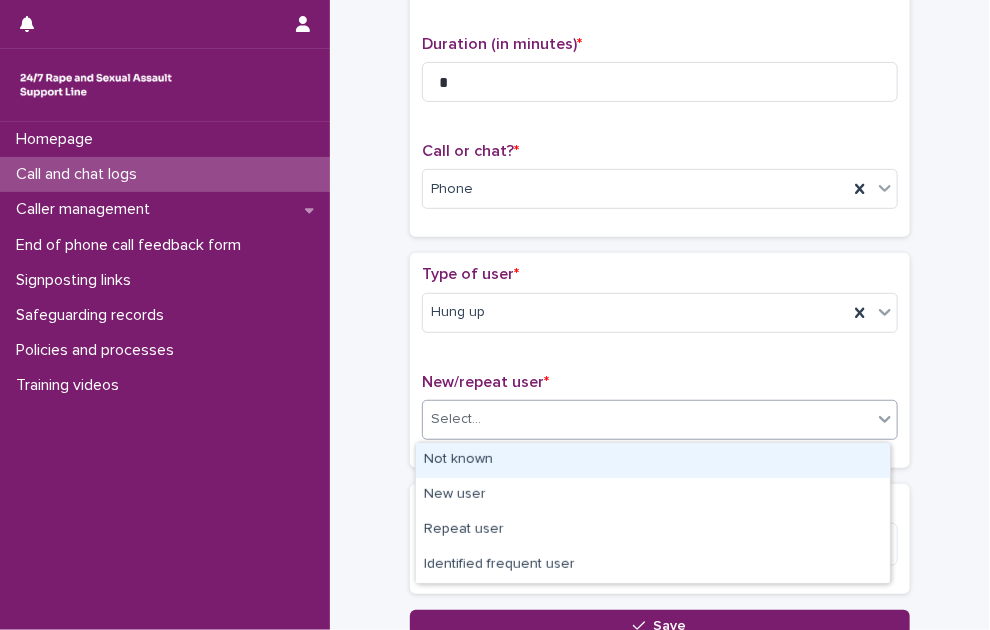 click on "Not known" at bounding box center [653, 460] 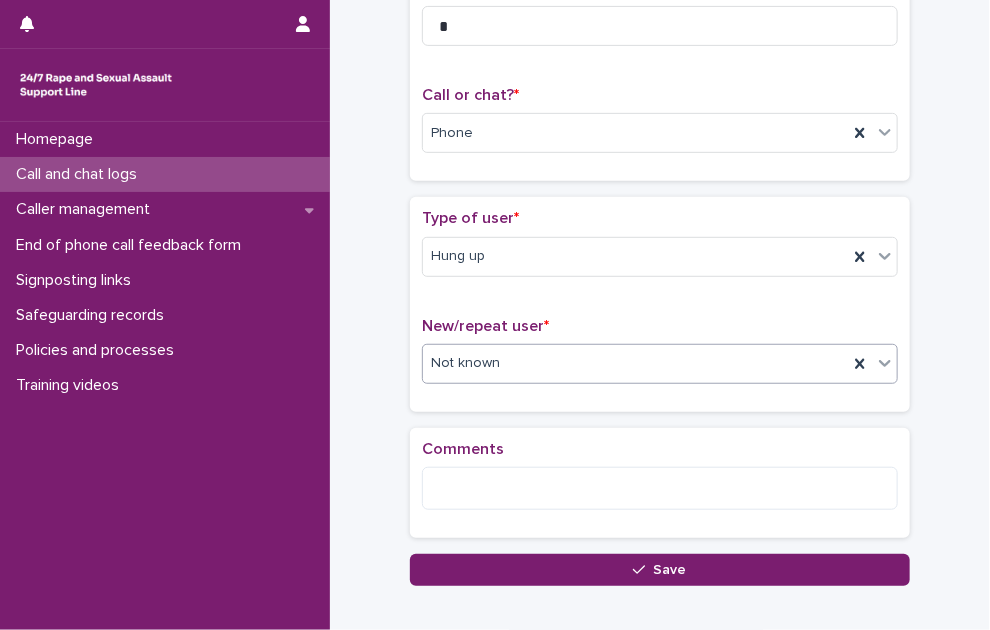 scroll, scrollTop: 306, scrollLeft: 0, axis: vertical 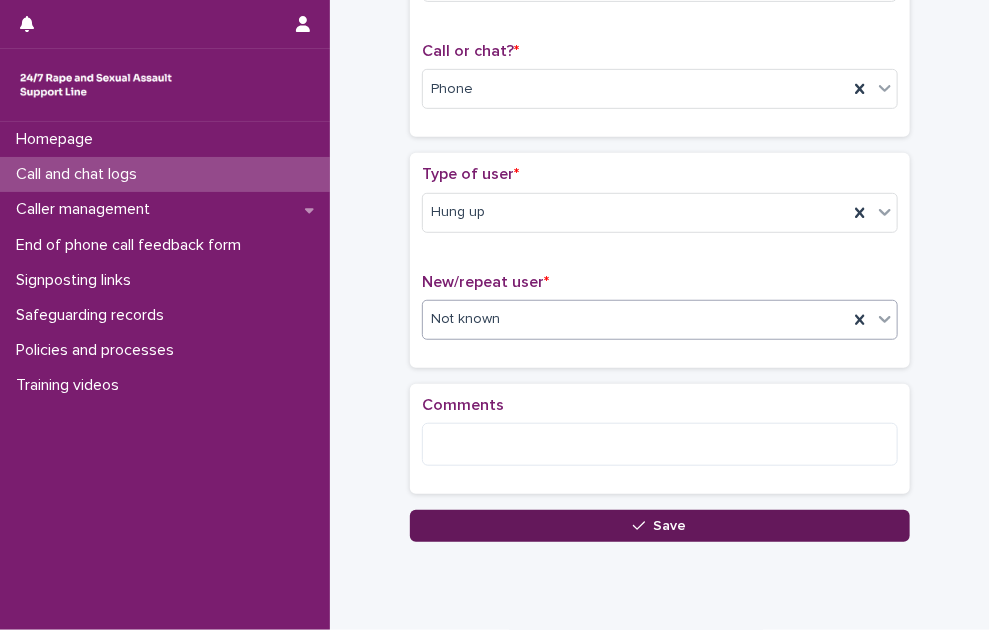 click on "Save" at bounding box center [660, 526] 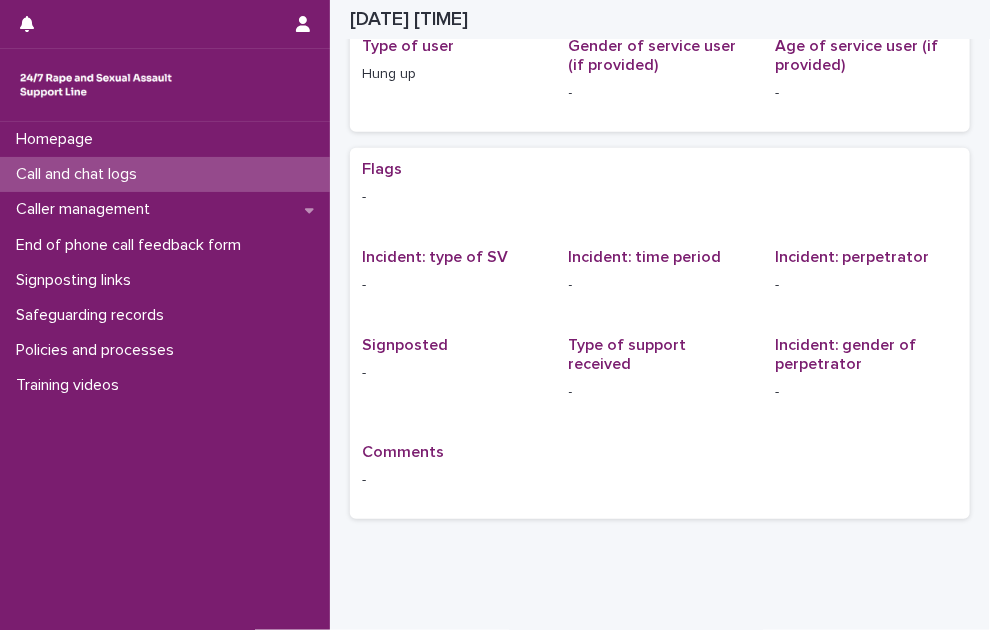 scroll, scrollTop: 0, scrollLeft: 0, axis: both 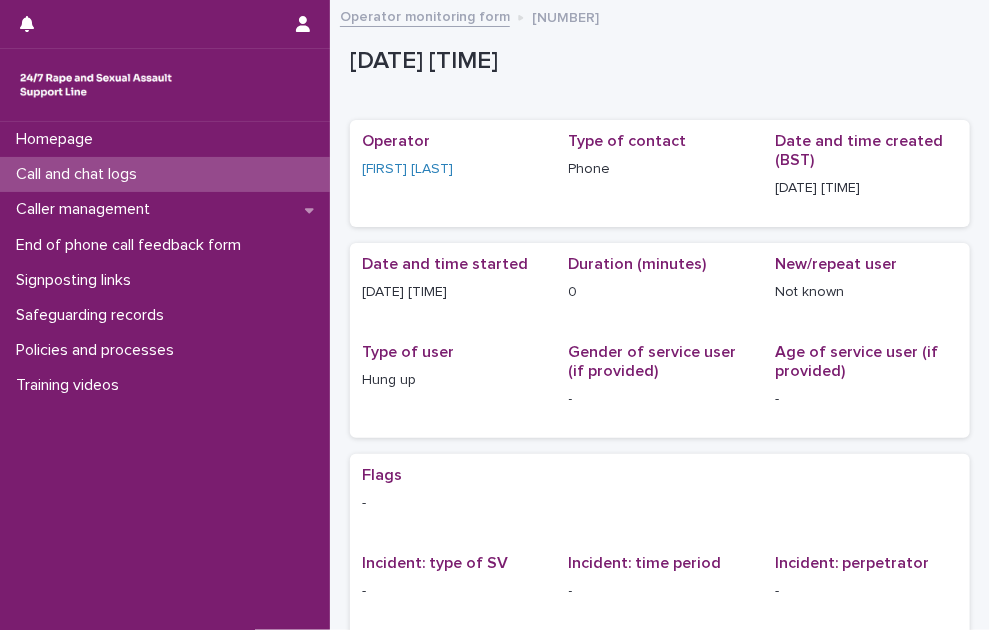 click on "Call and chat logs" at bounding box center (165, 174) 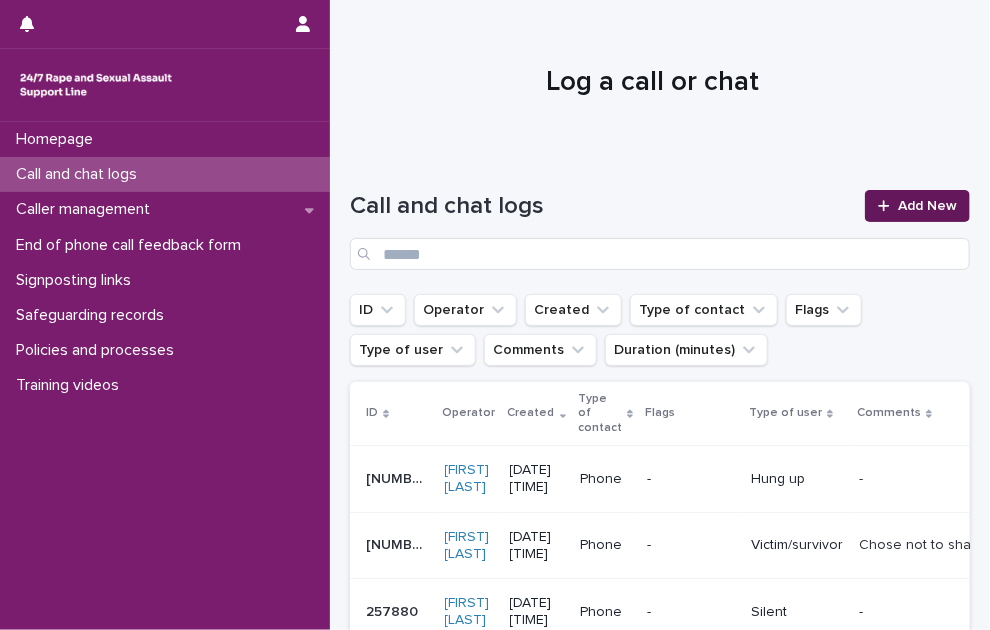 click on "Add New" at bounding box center (927, 206) 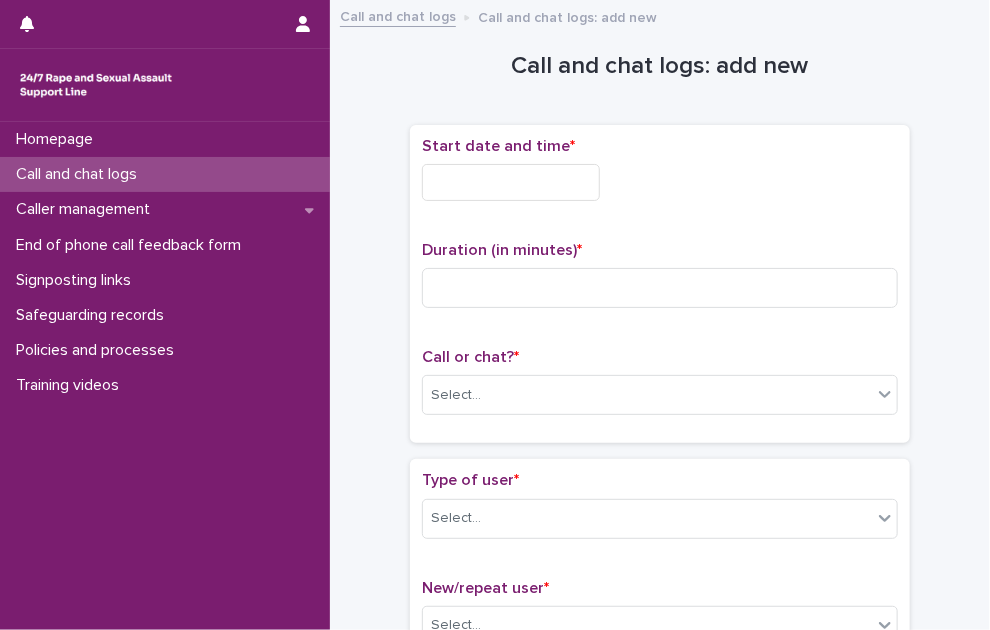 click at bounding box center [511, 182] 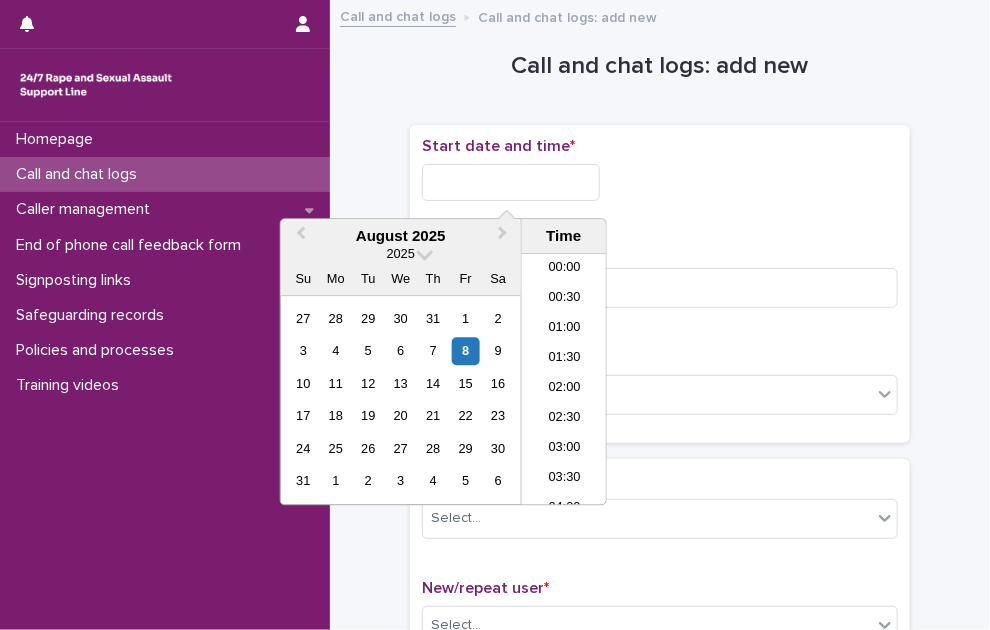 scroll, scrollTop: 1189, scrollLeft: 0, axis: vertical 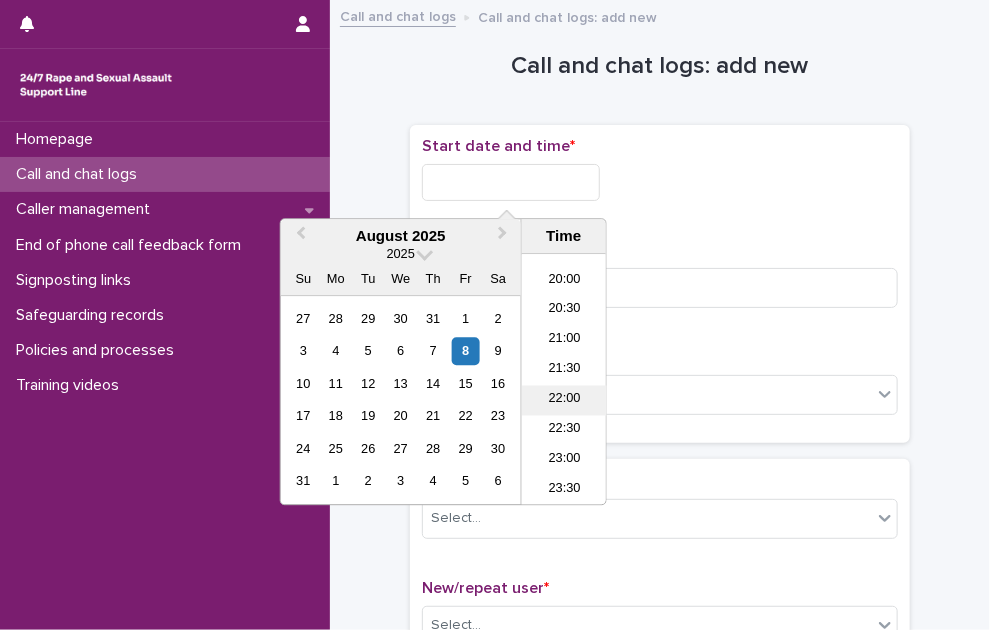 click on "22:00" at bounding box center (564, 401) 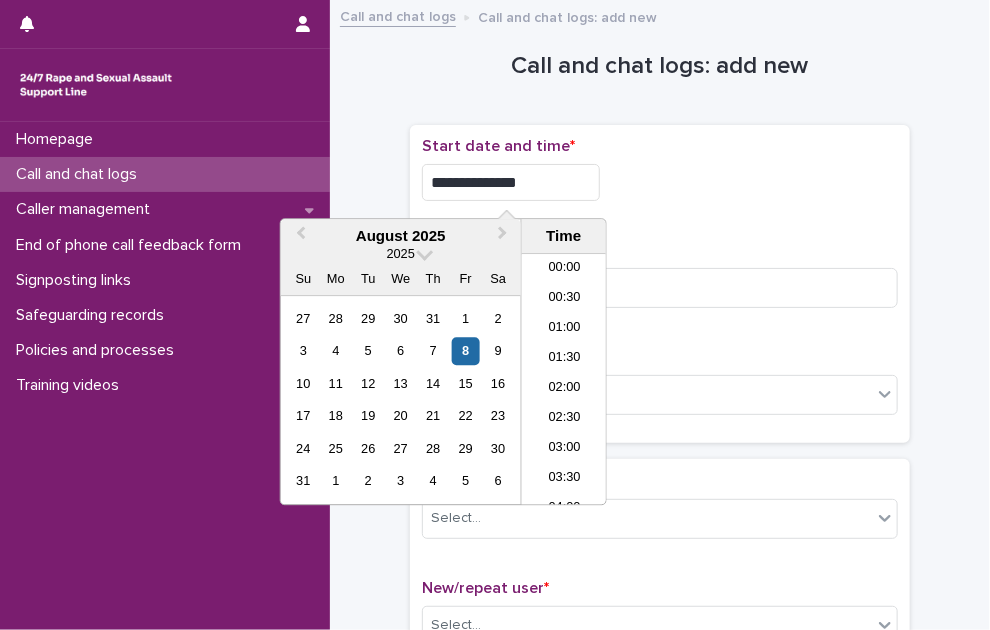 click on "**********" at bounding box center (511, 182) 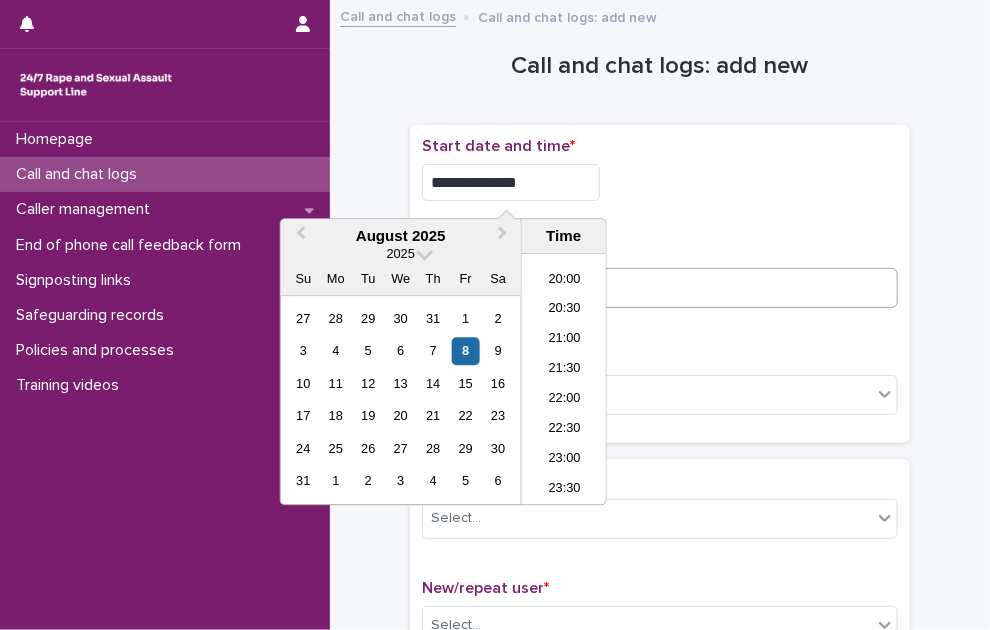 type on "**********" 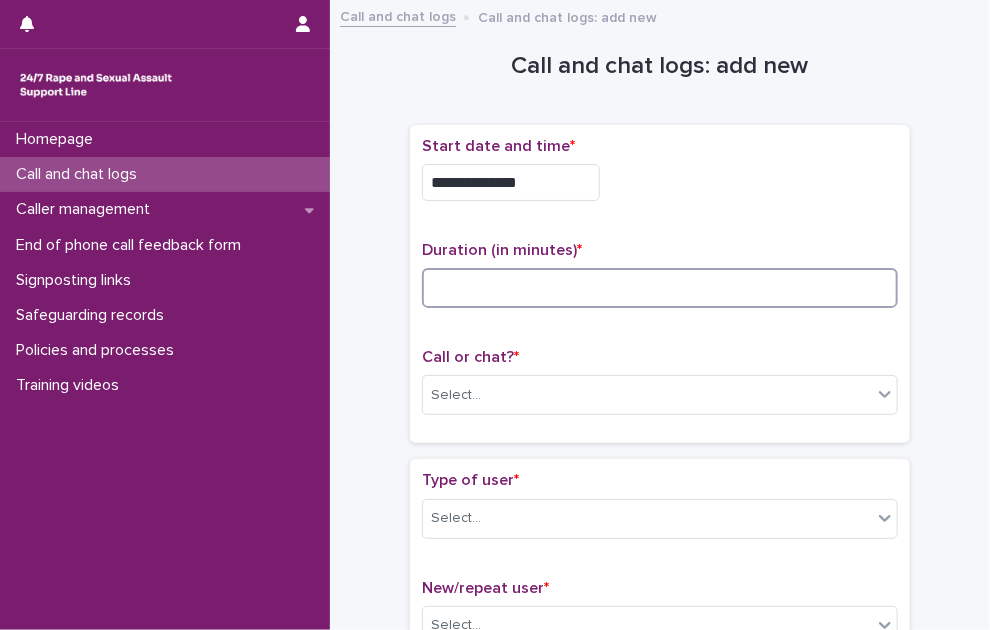 click at bounding box center (660, 288) 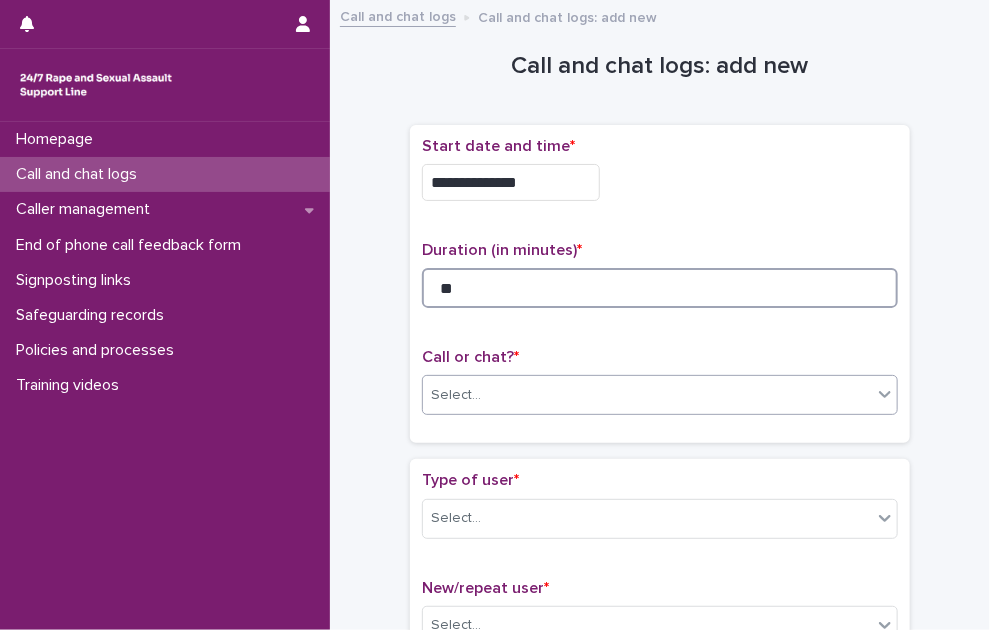 type on "**" 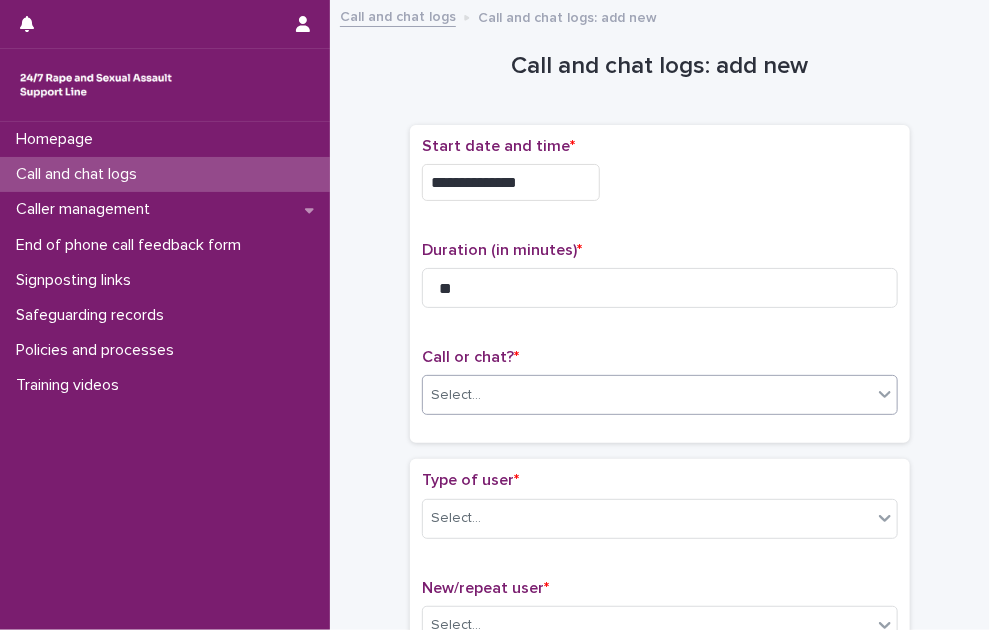 drag, startPoint x: 612, startPoint y: 391, endPoint x: 604, endPoint y: 410, distance: 20.615528 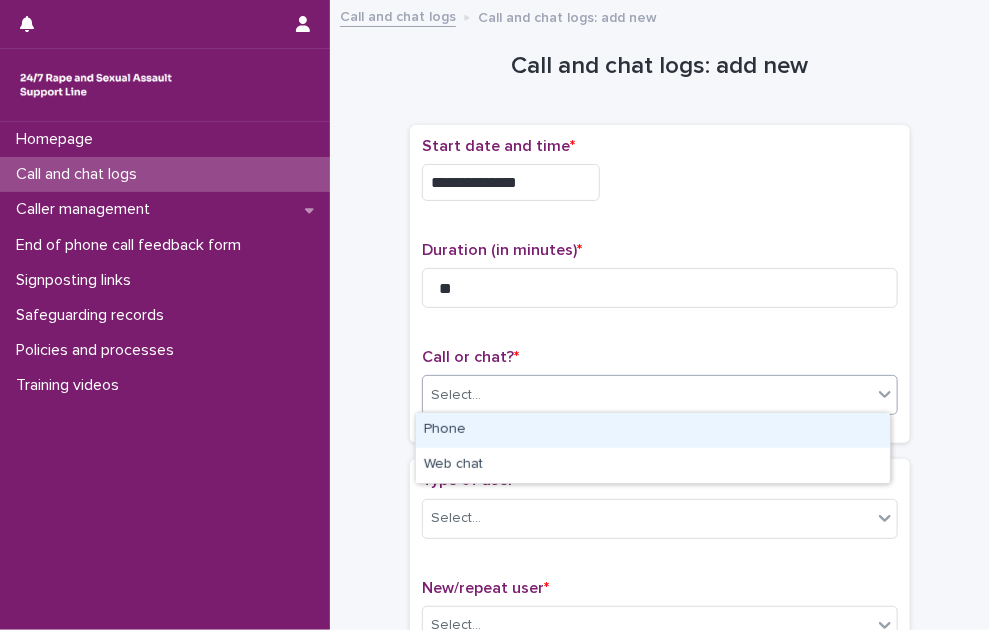 click on "Phone" at bounding box center (653, 430) 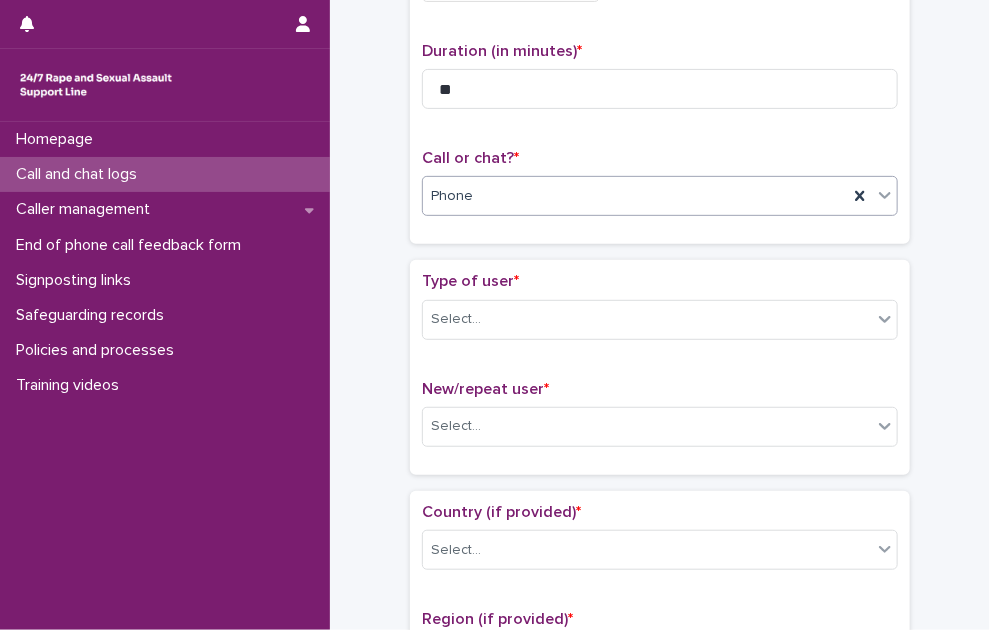 scroll, scrollTop: 200, scrollLeft: 0, axis: vertical 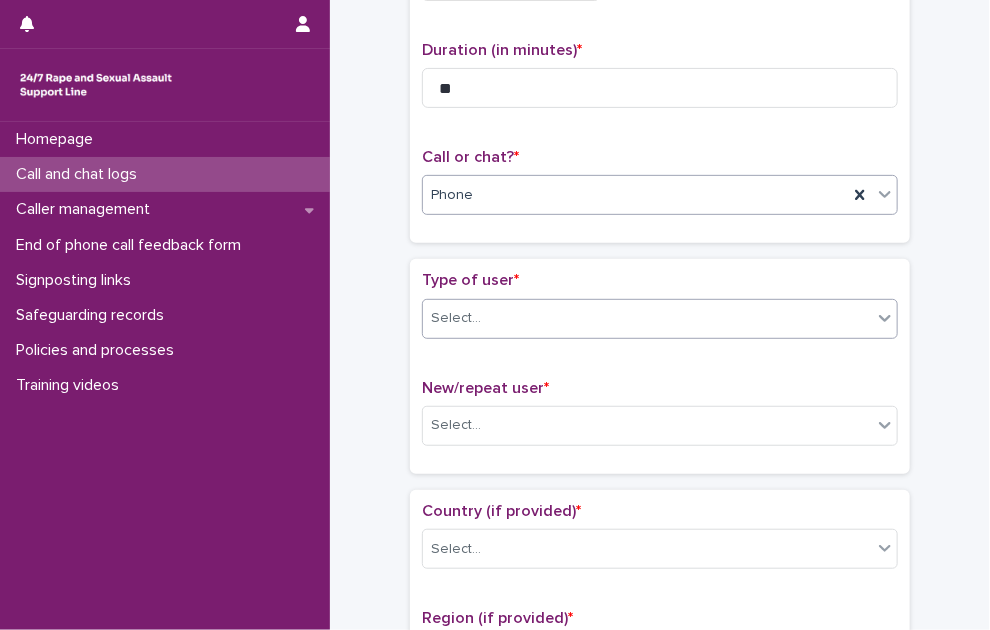click on "Select..." at bounding box center [647, 318] 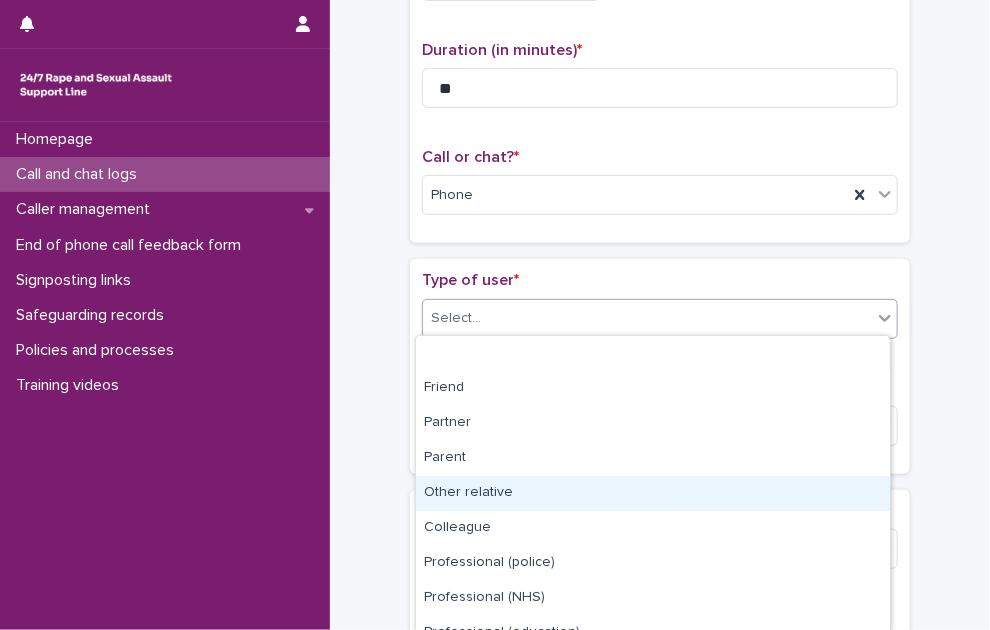 scroll, scrollTop: 228, scrollLeft: 0, axis: vertical 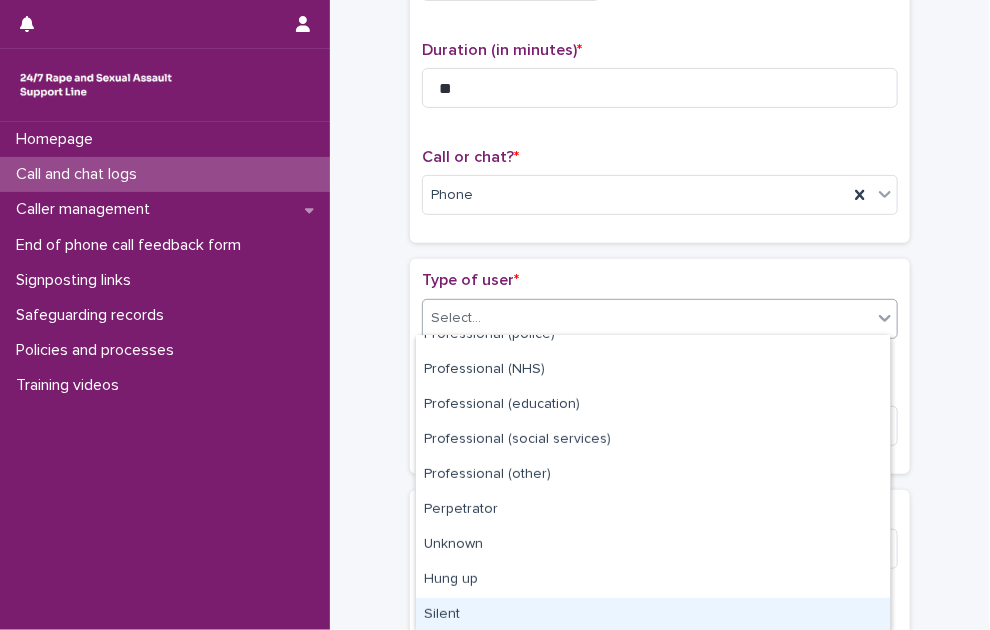 click on "Silent" at bounding box center [653, 615] 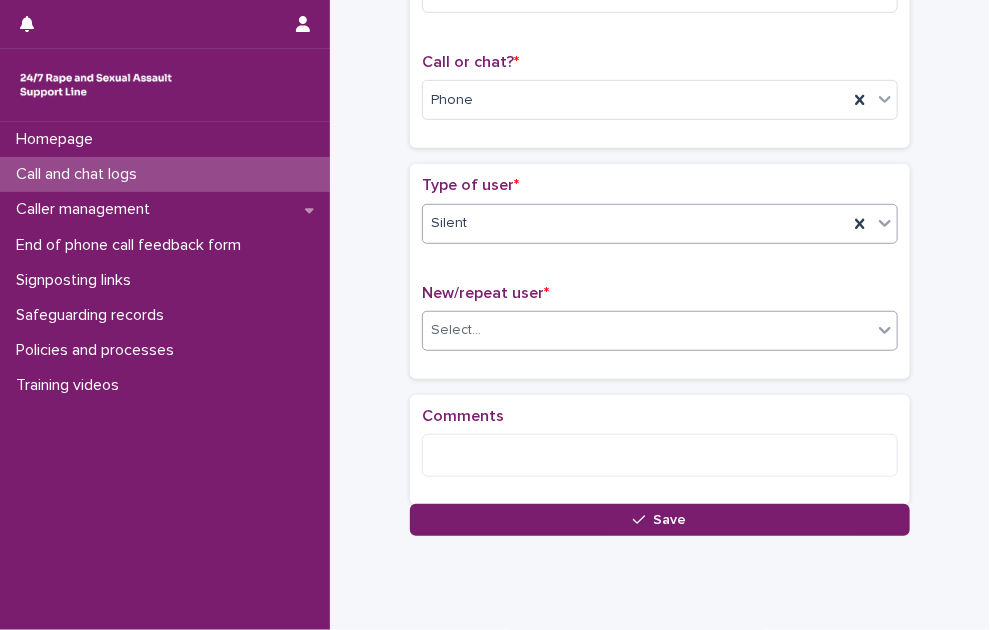 scroll, scrollTop: 303, scrollLeft: 0, axis: vertical 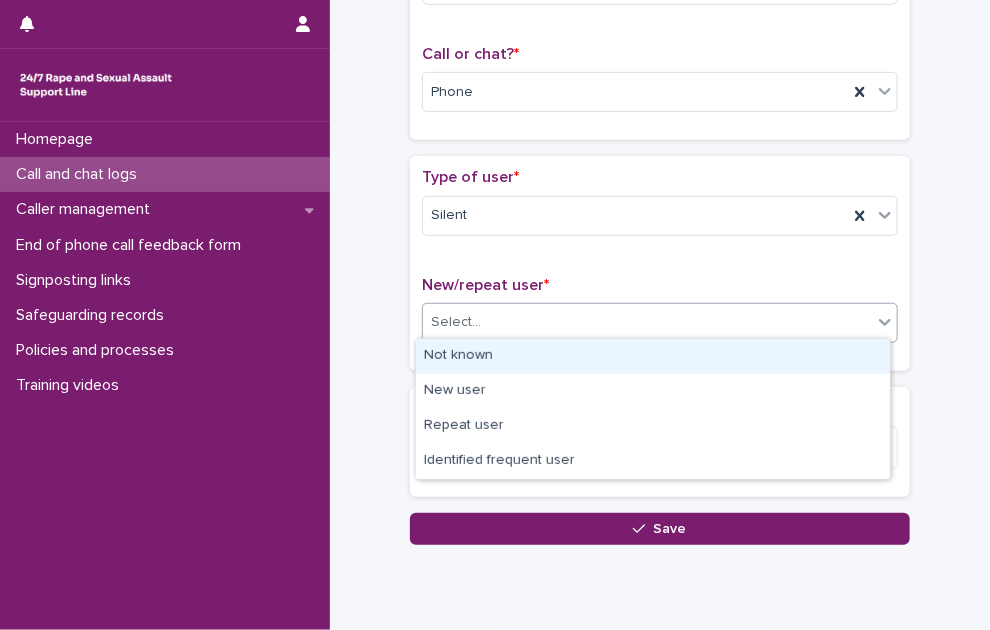 click on "Select..." at bounding box center [647, 322] 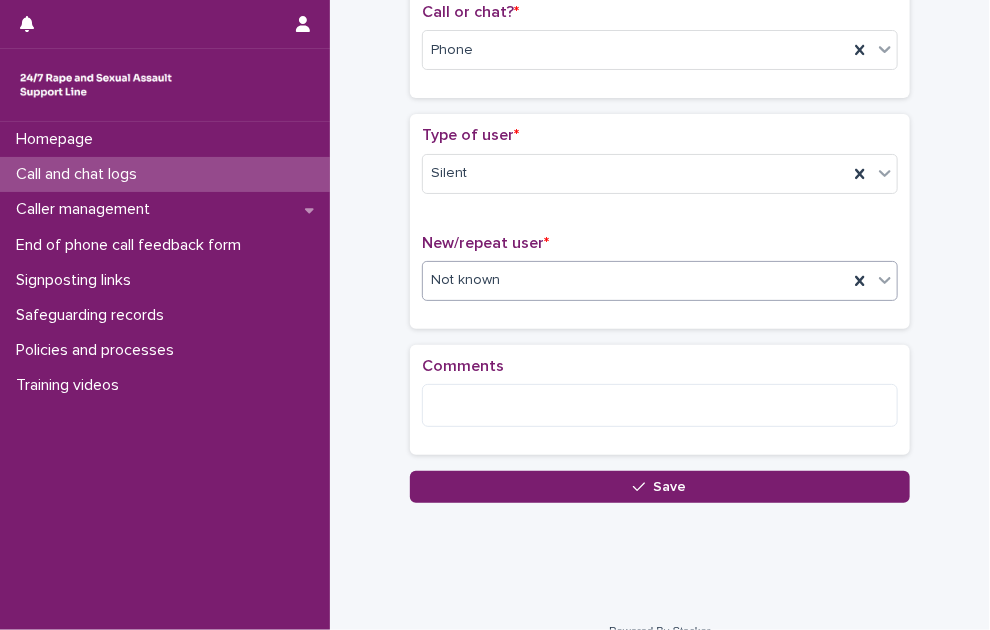 scroll, scrollTop: 369, scrollLeft: 0, axis: vertical 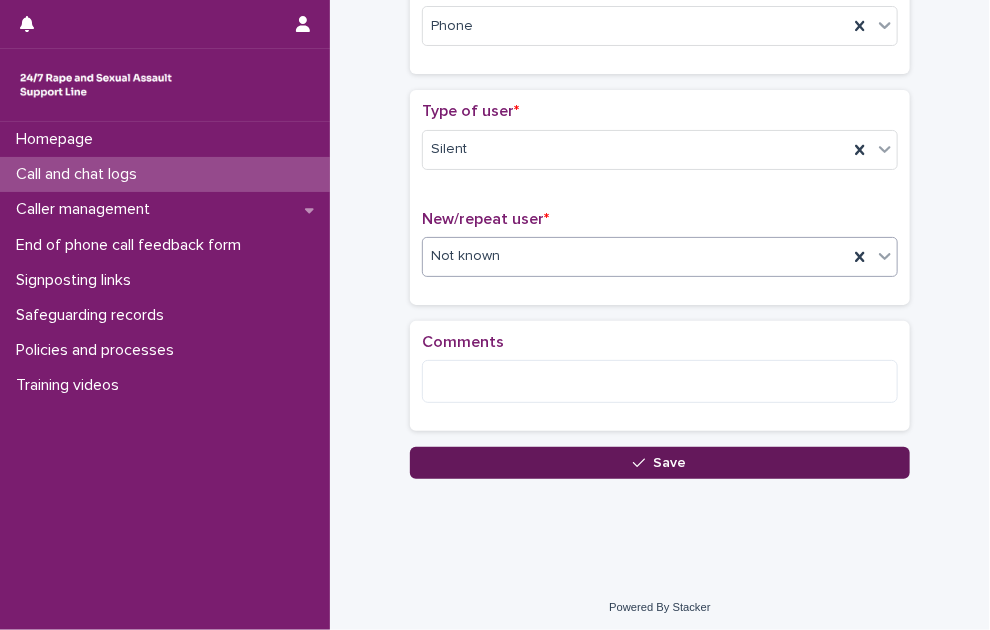 click on "Save" at bounding box center [660, 463] 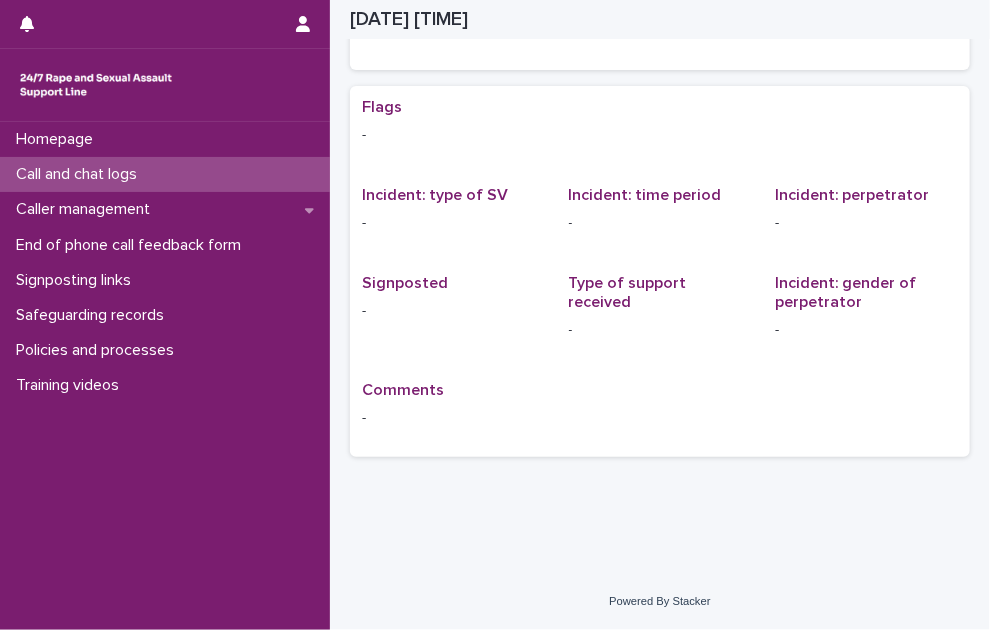 scroll, scrollTop: 0, scrollLeft: 0, axis: both 